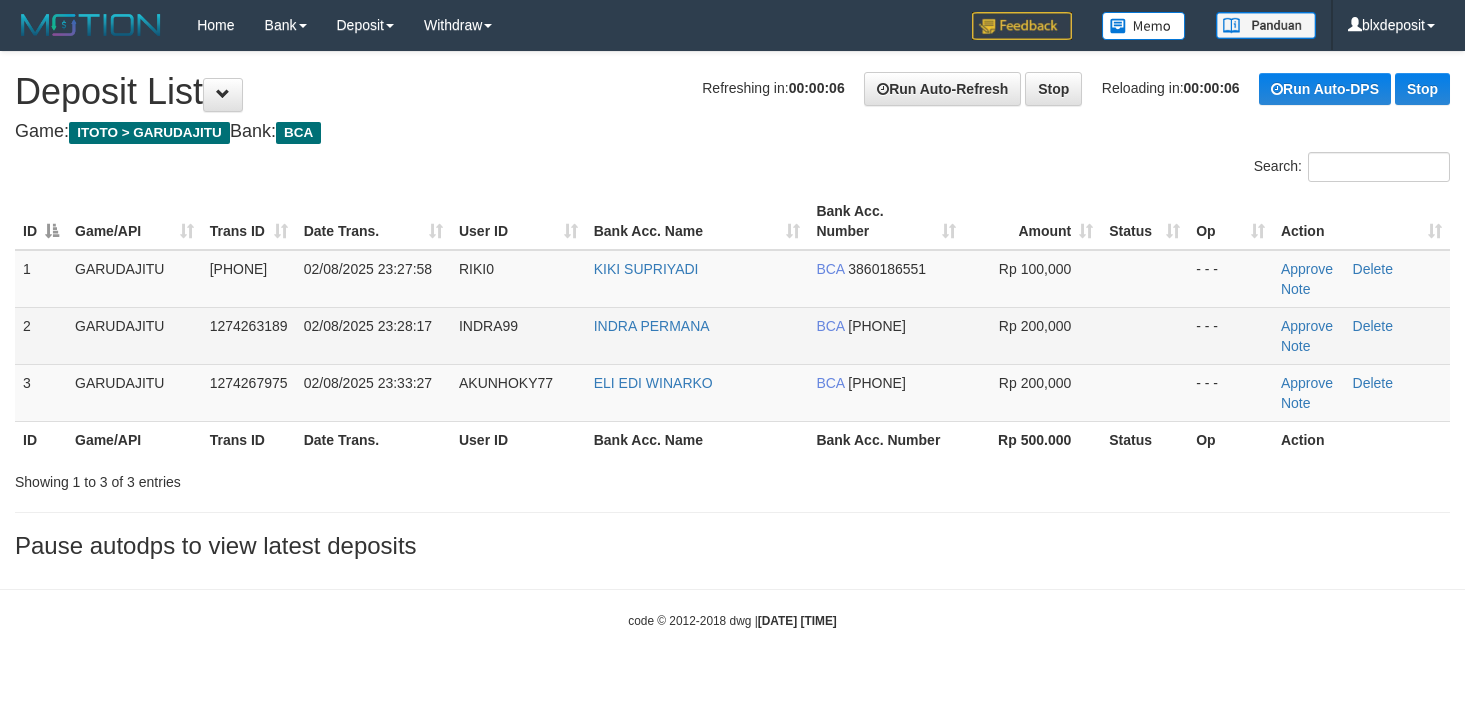 scroll, scrollTop: 0, scrollLeft: 0, axis: both 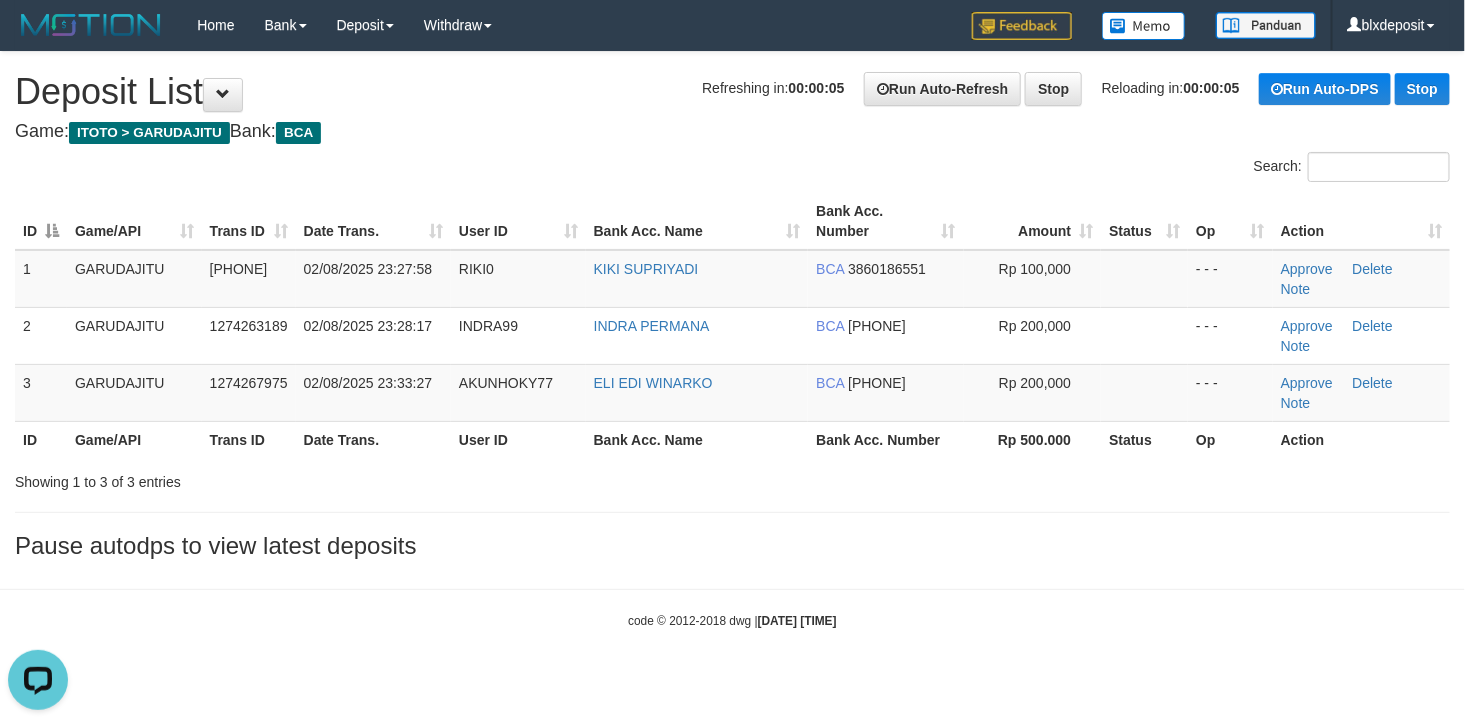 click on "Toggle navigation
Home
Bank
Account List
Load
By Website
Group
[ITOTO]													GARUDAJITU
By Load Group (DPS)
Group blx-1
Mutasi Bank
Search
Sync
Note Mutasi
Deposit
DPS Fetch" at bounding box center (732, 340) 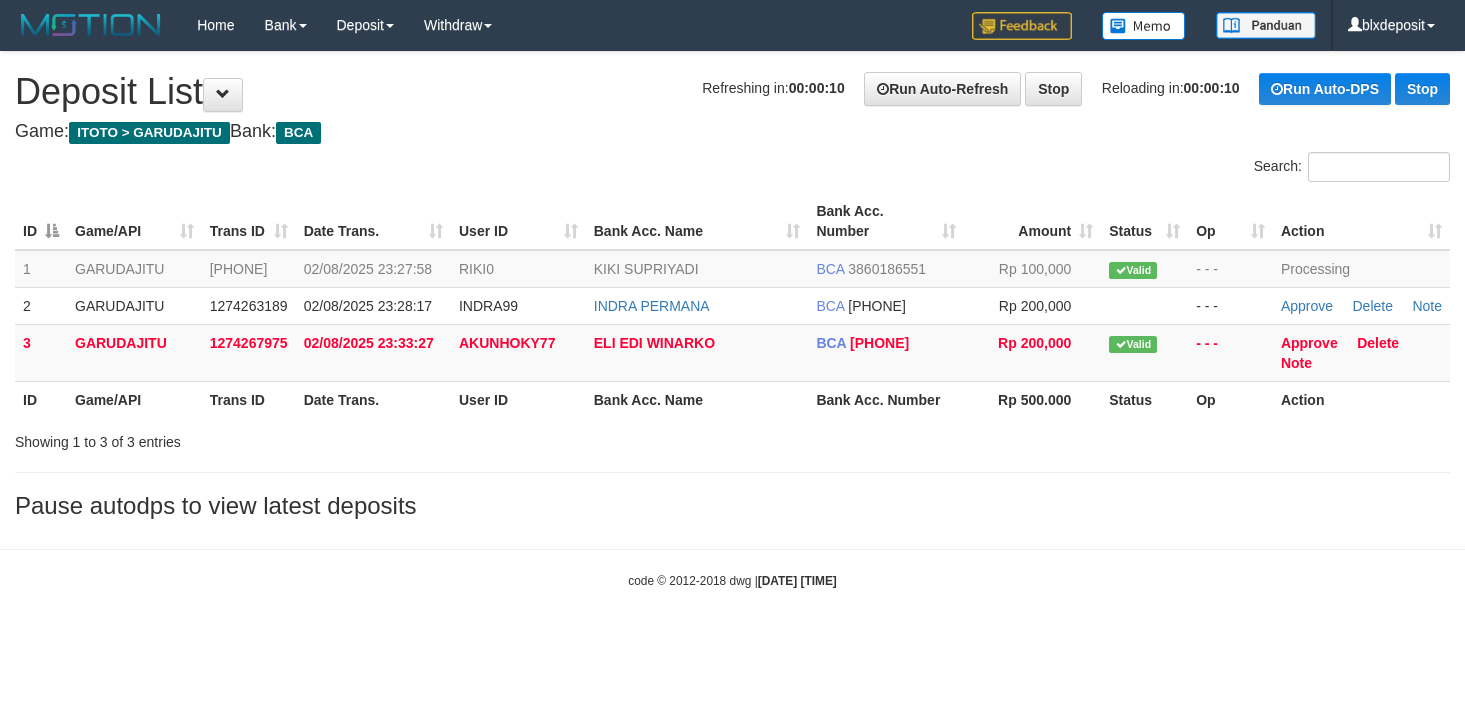 scroll, scrollTop: 0, scrollLeft: 0, axis: both 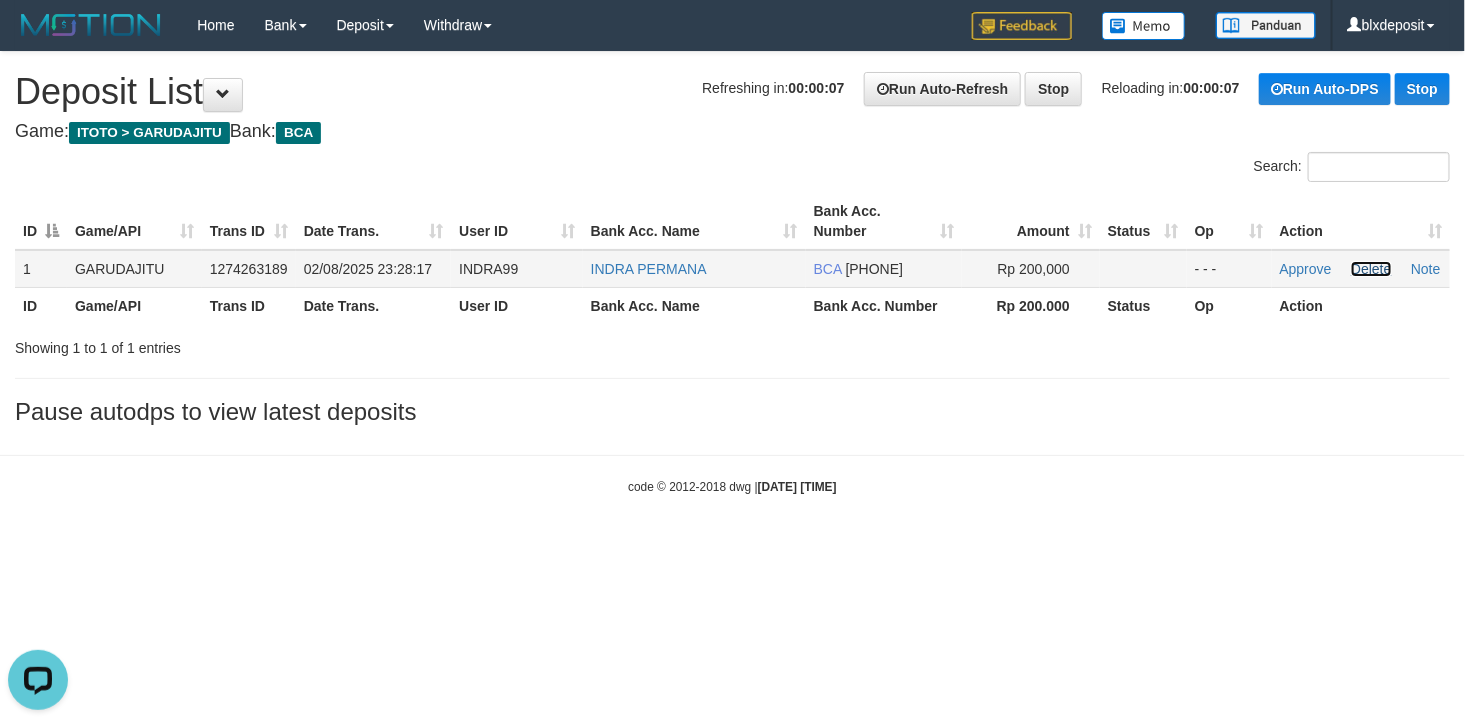 click on "Delete" at bounding box center [1371, 269] 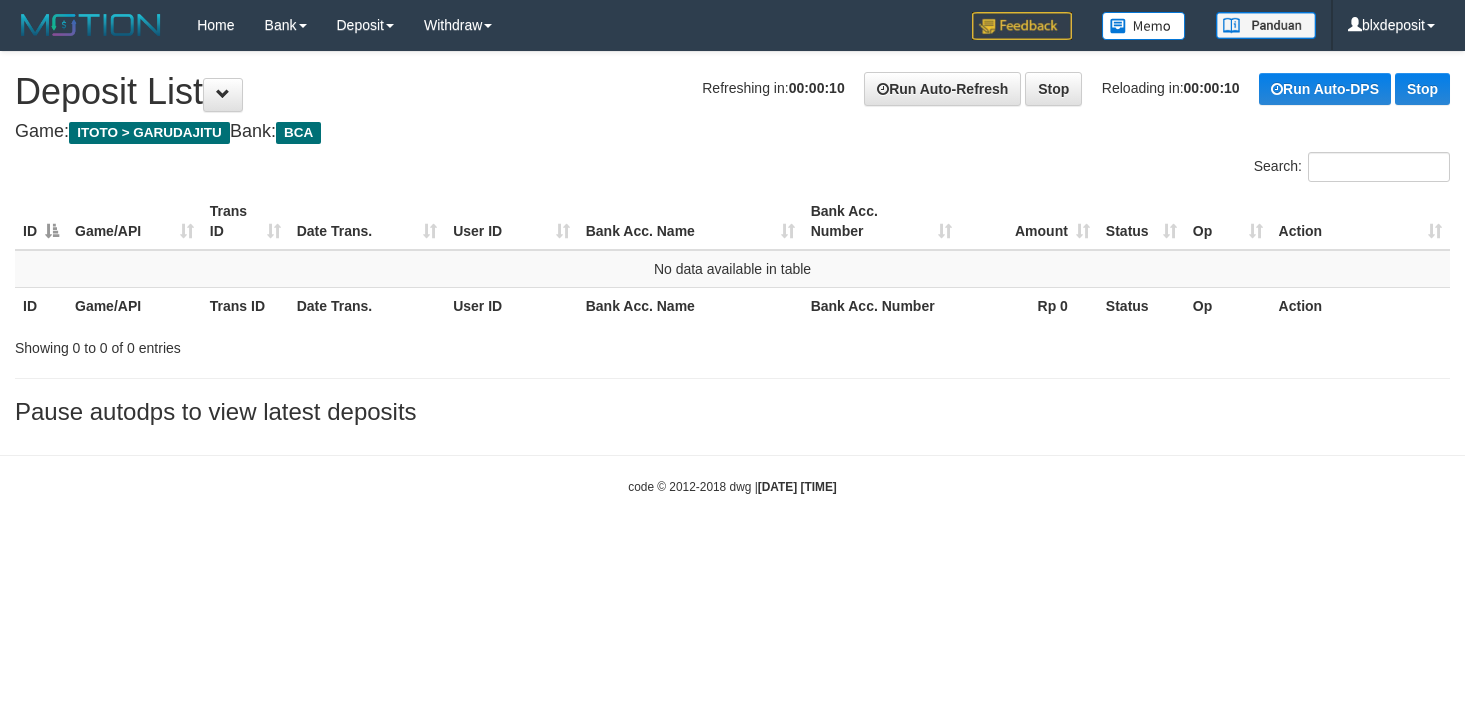 scroll, scrollTop: 0, scrollLeft: 0, axis: both 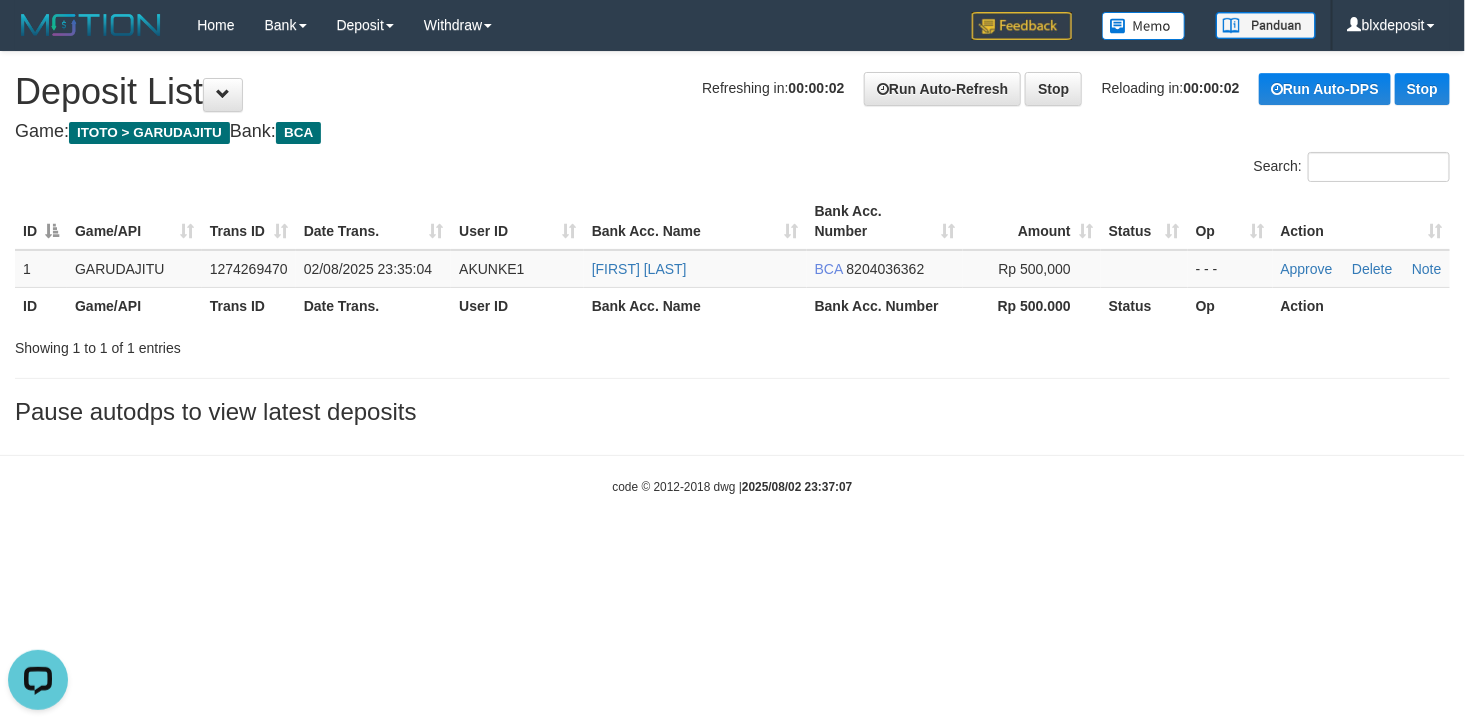 click on "Toggle navigation
Home
Bank
Account List
Load
By Website
Group
[ITOTO]													GARUDAJITU
By Load Group (DPS)
Group blx-1
Mutasi Bank
Search
Sync
Note Mutasi
Deposit" at bounding box center [732, 273] 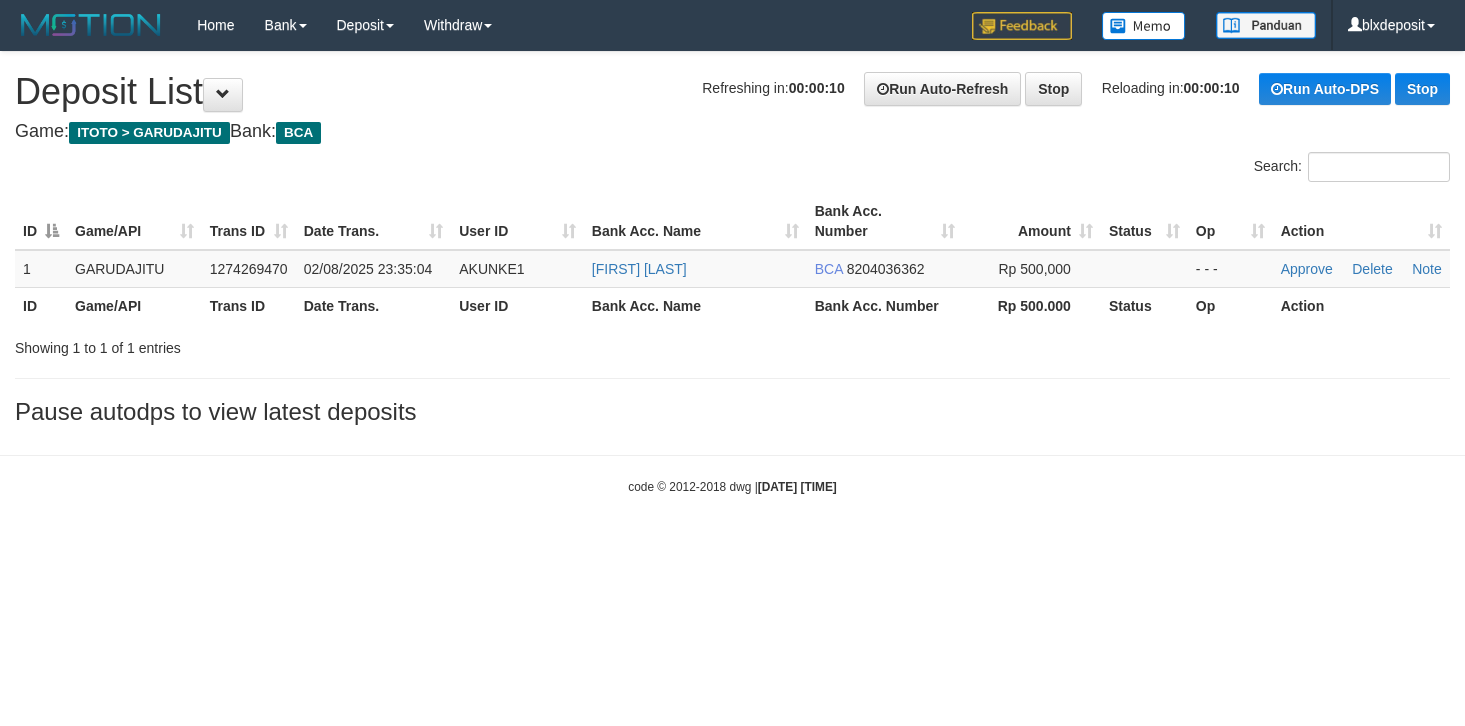 scroll, scrollTop: 0, scrollLeft: 0, axis: both 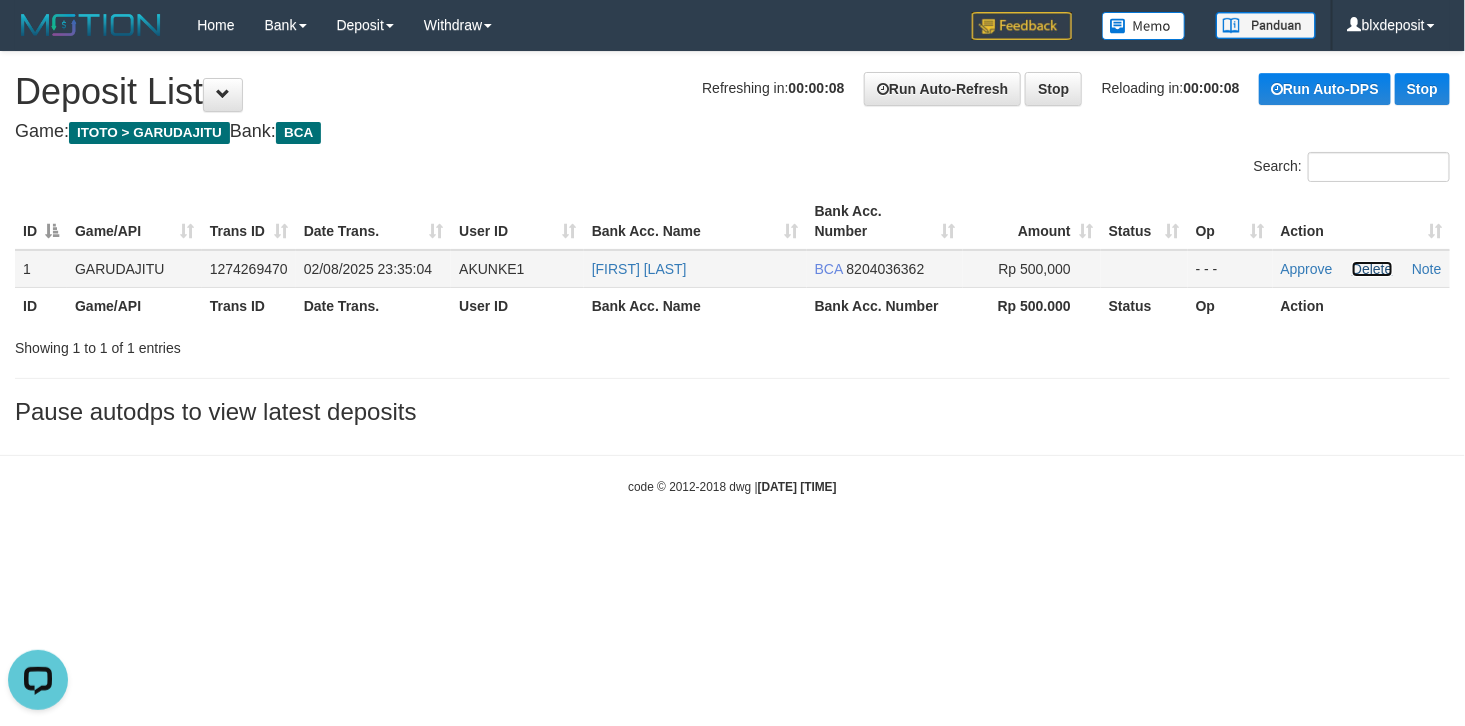 click on "Delete" at bounding box center [1372, 269] 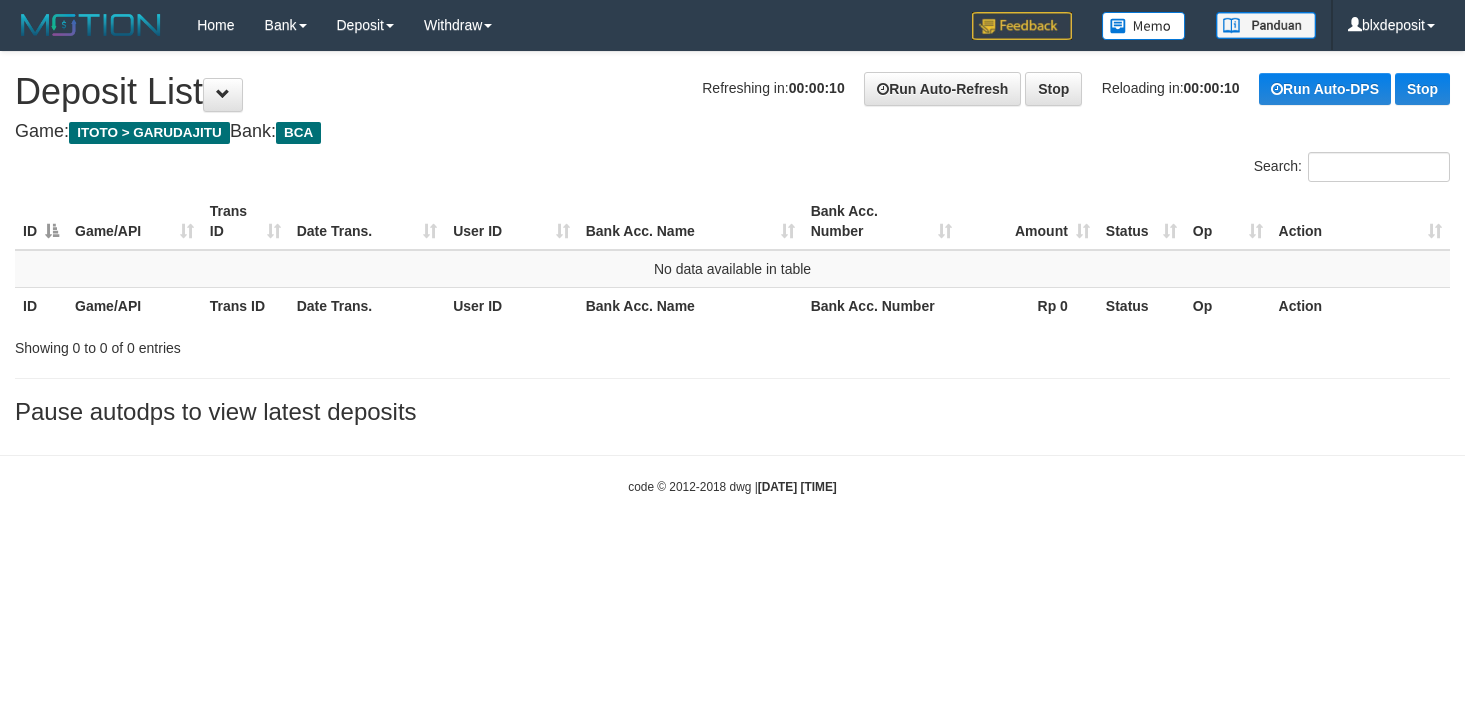 scroll, scrollTop: 0, scrollLeft: 0, axis: both 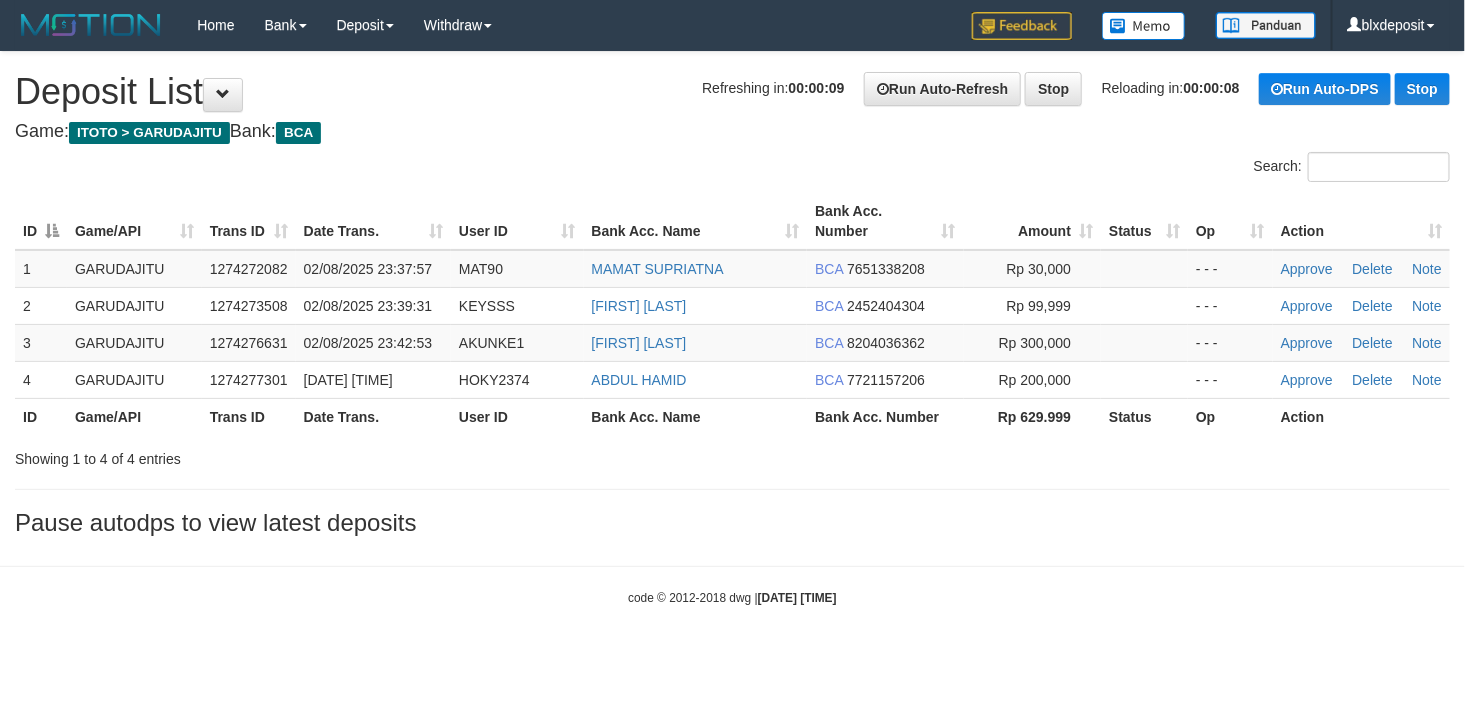 click at bounding box center [366, 152] 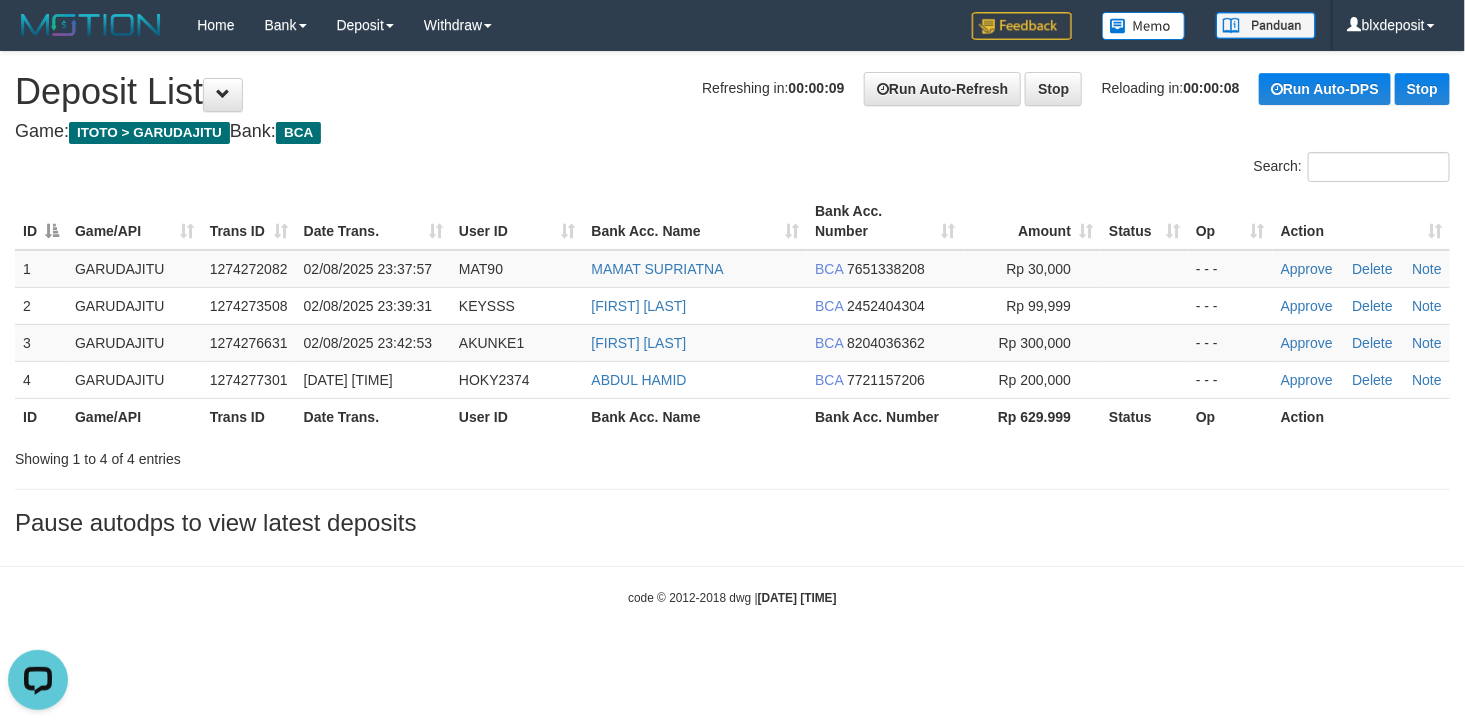 scroll, scrollTop: 0, scrollLeft: 0, axis: both 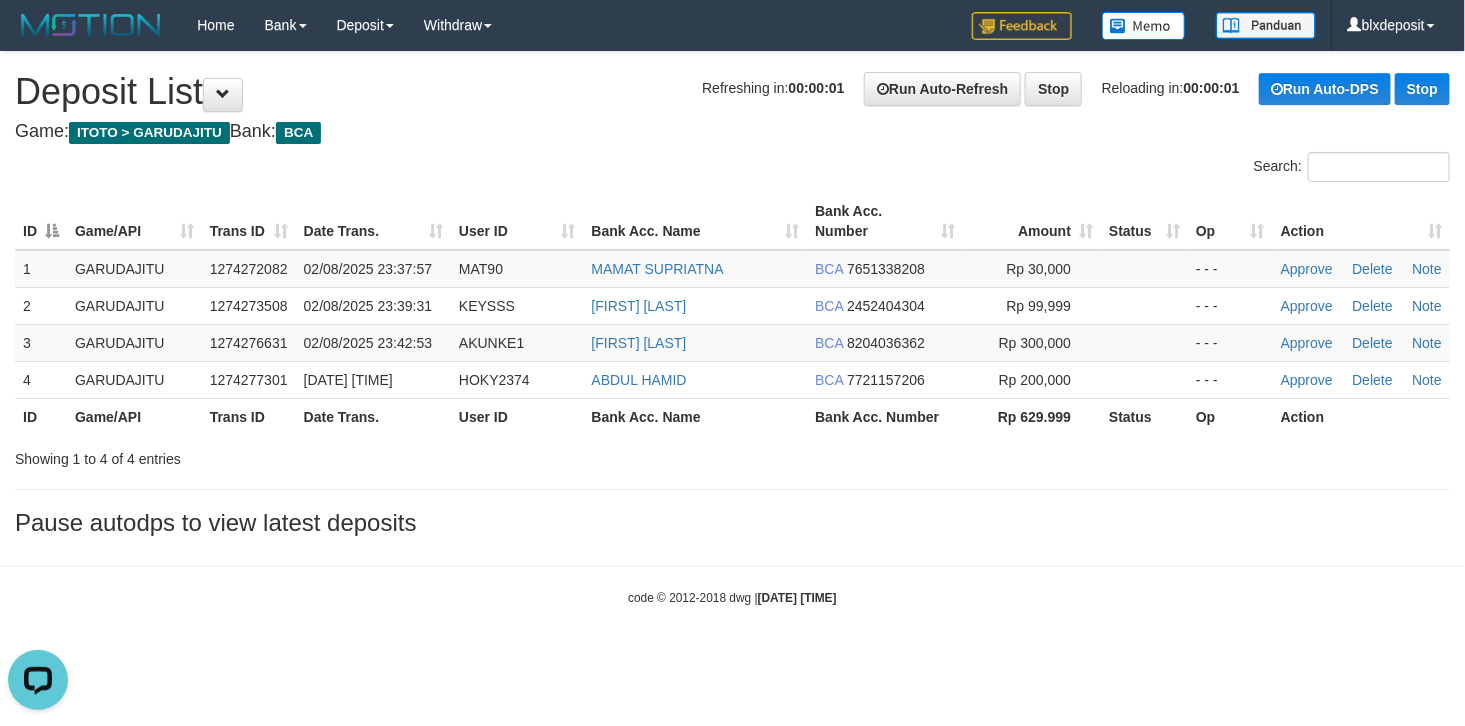 click on "Refreshing in:  00:00:01
Run Auto-Refresh
Stop
Reloading in:  00:00:01
Run Auto-DPS
Stop
Deposit List" at bounding box center [732, 92] 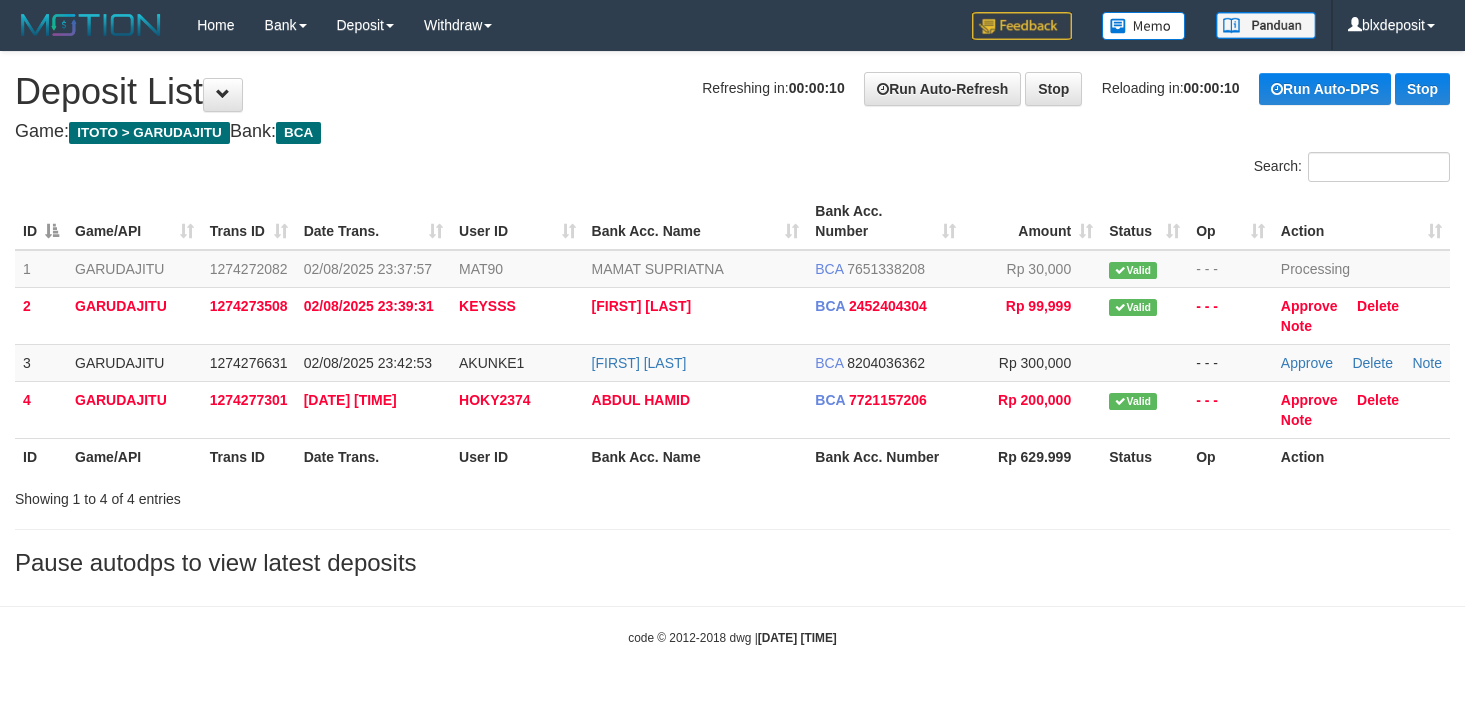 scroll, scrollTop: 0, scrollLeft: 0, axis: both 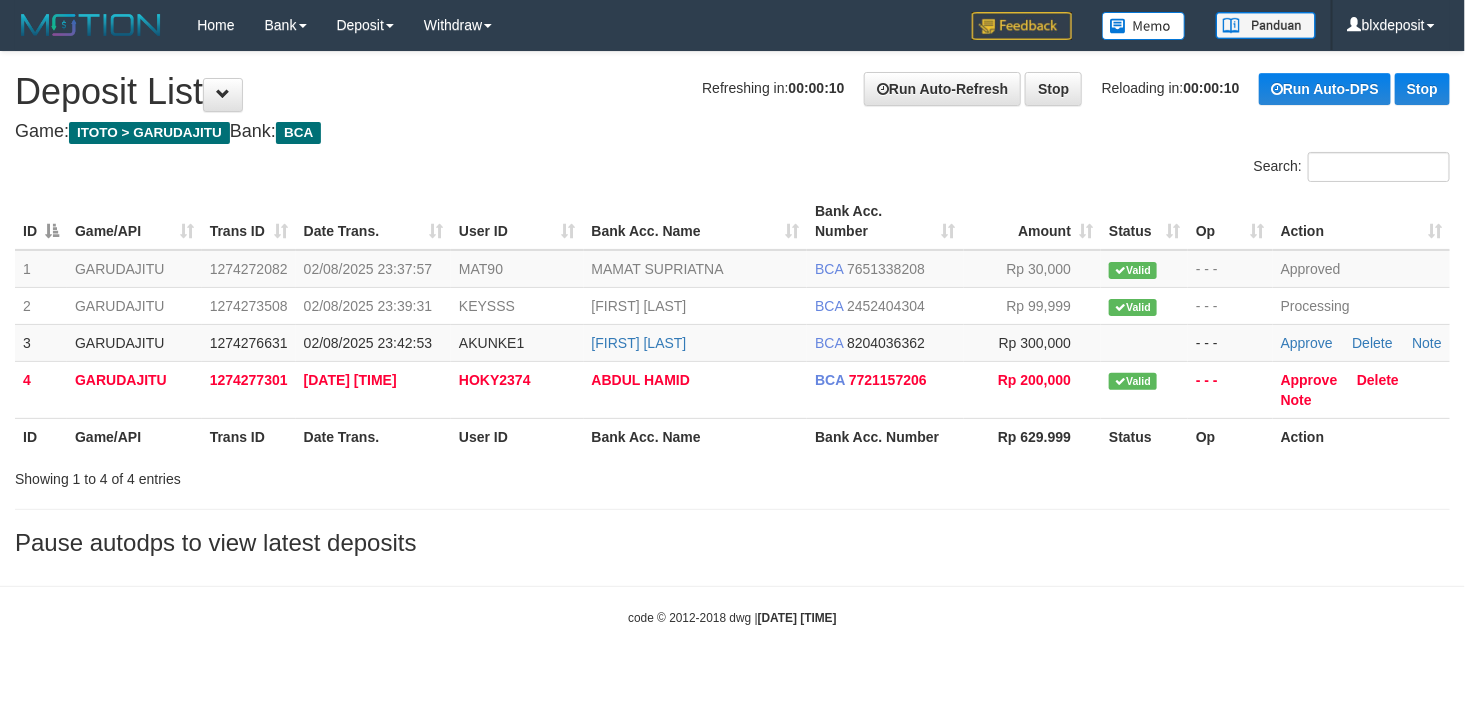 click on "Refreshing in:  00:00:10
Run Auto-Refresh
Stop
Reloading in:  00:00:10
Run Auto-DPS
Stop
Deposit List" at bounding box center (732, 92) 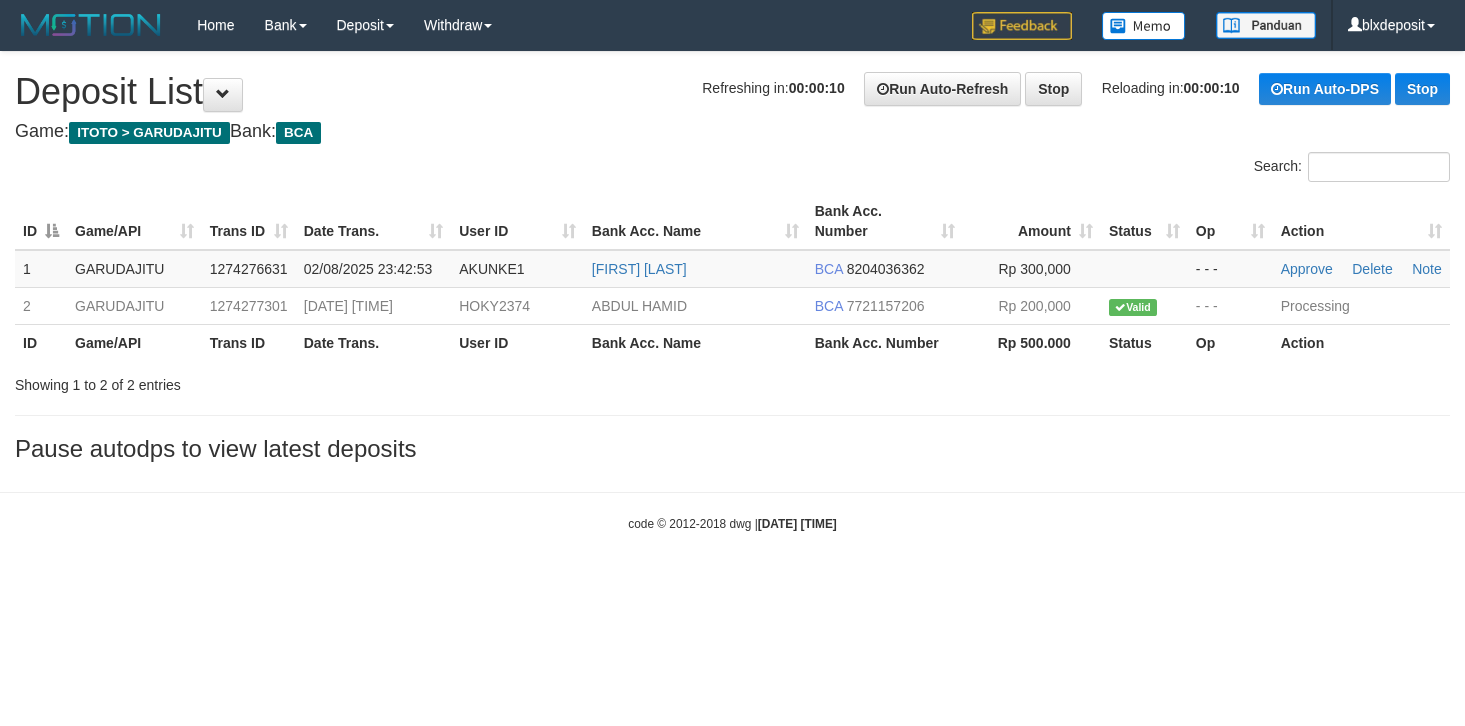 scroll, scrollTop: 0, scrollLeft: 0, axis: both 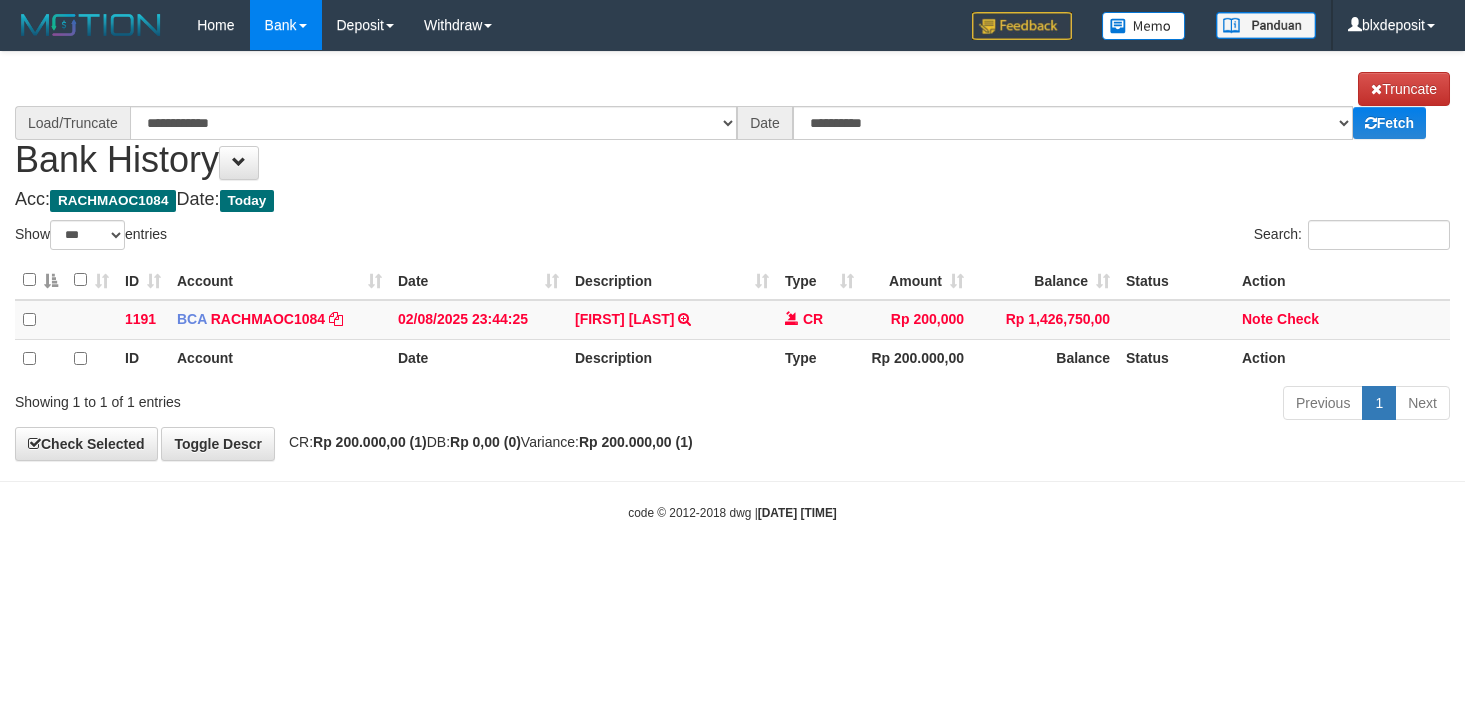 select on "***" 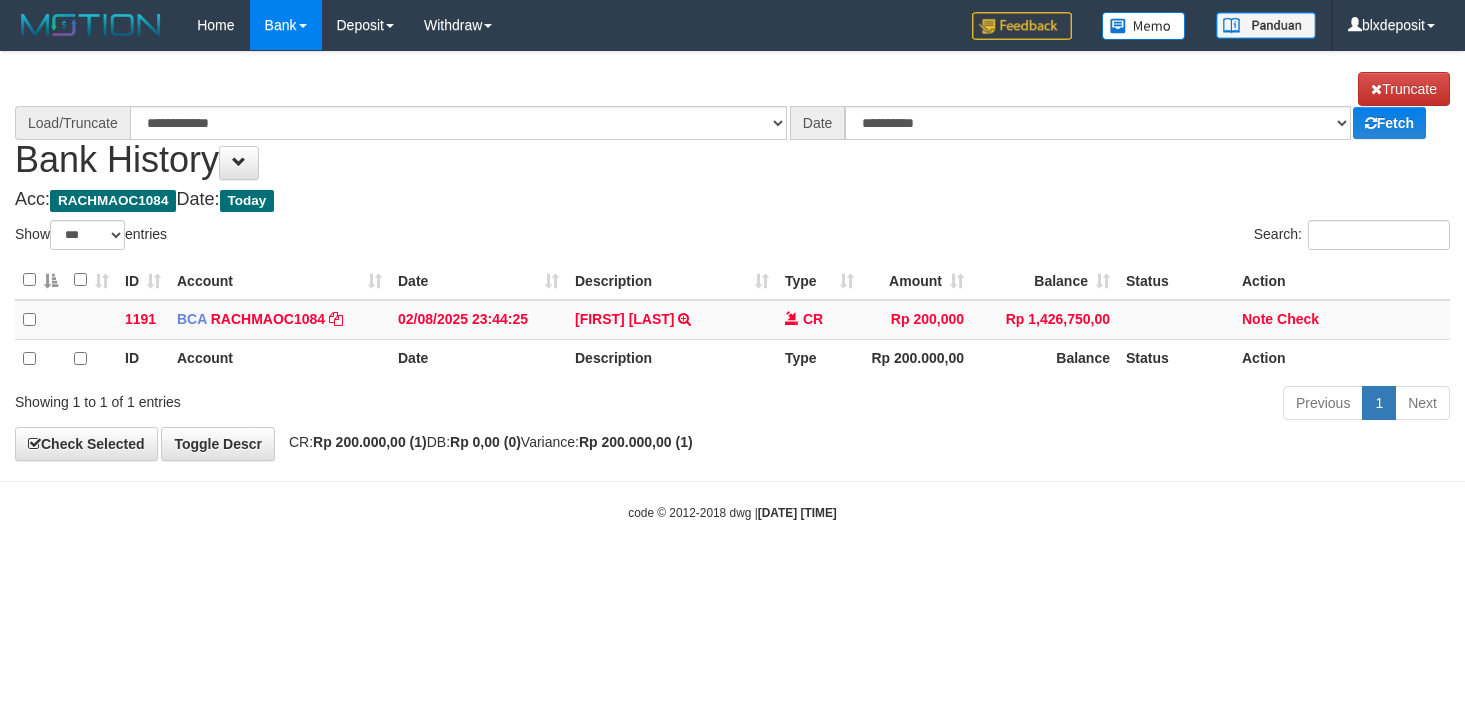scroll, scrollTop: 0, scrollLeft: 0, axis: both 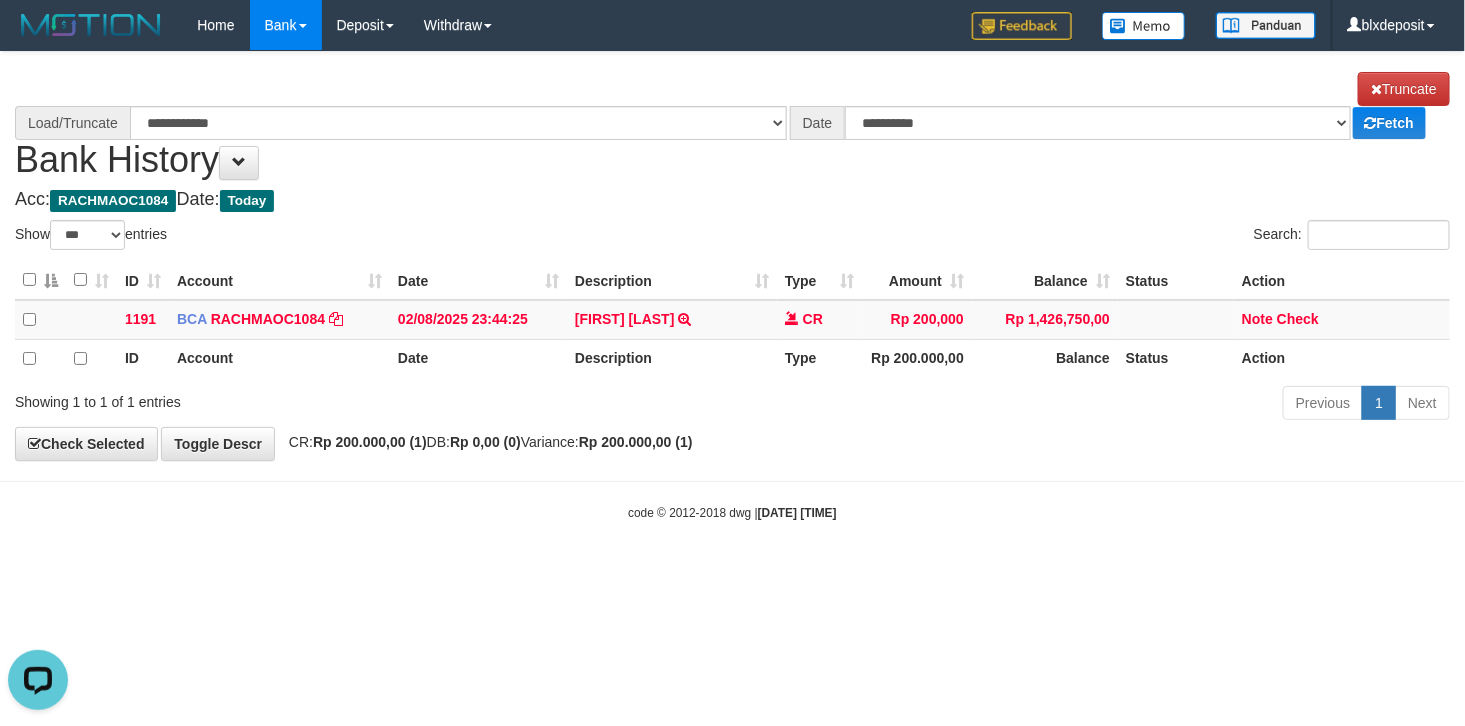 select on "****" 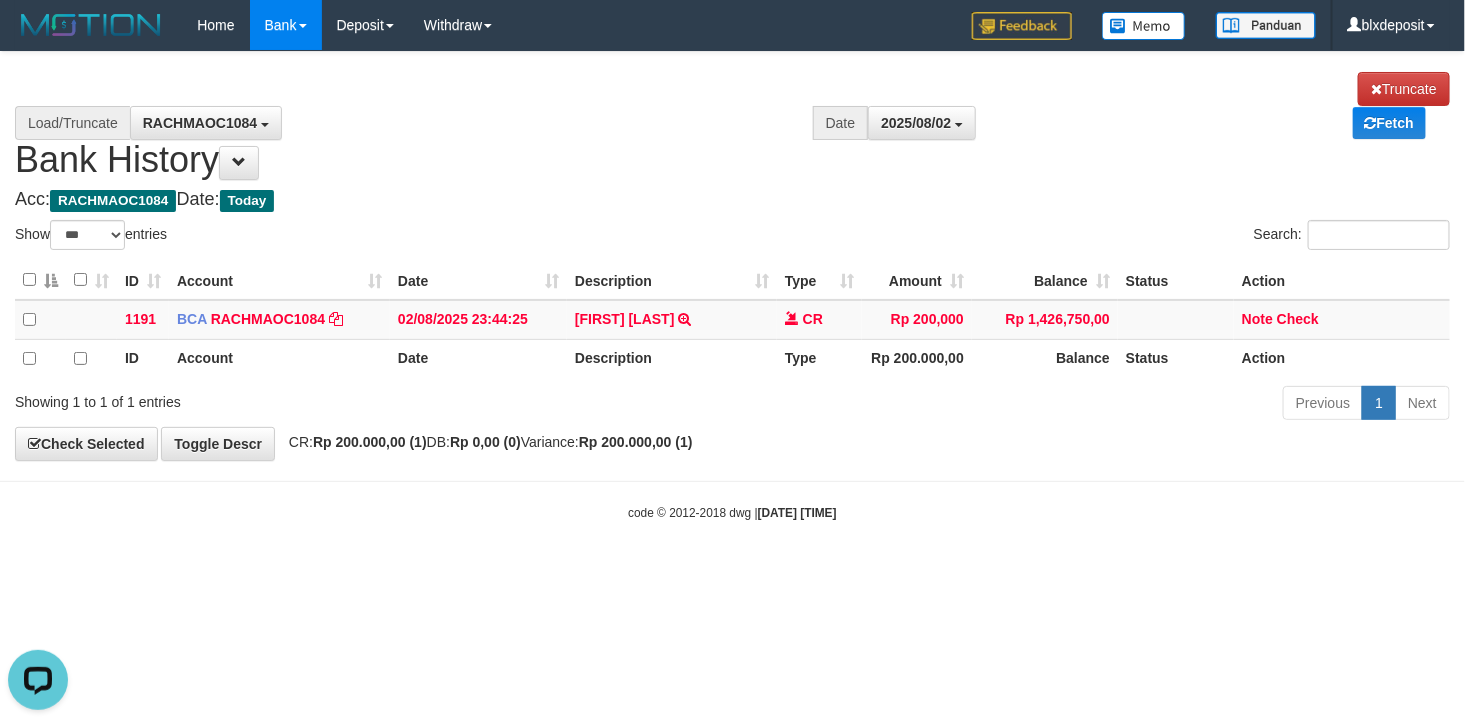 click on "Acc: 											 RACHMAOC1084
Date:  Today" at bounding box center [732, 200] 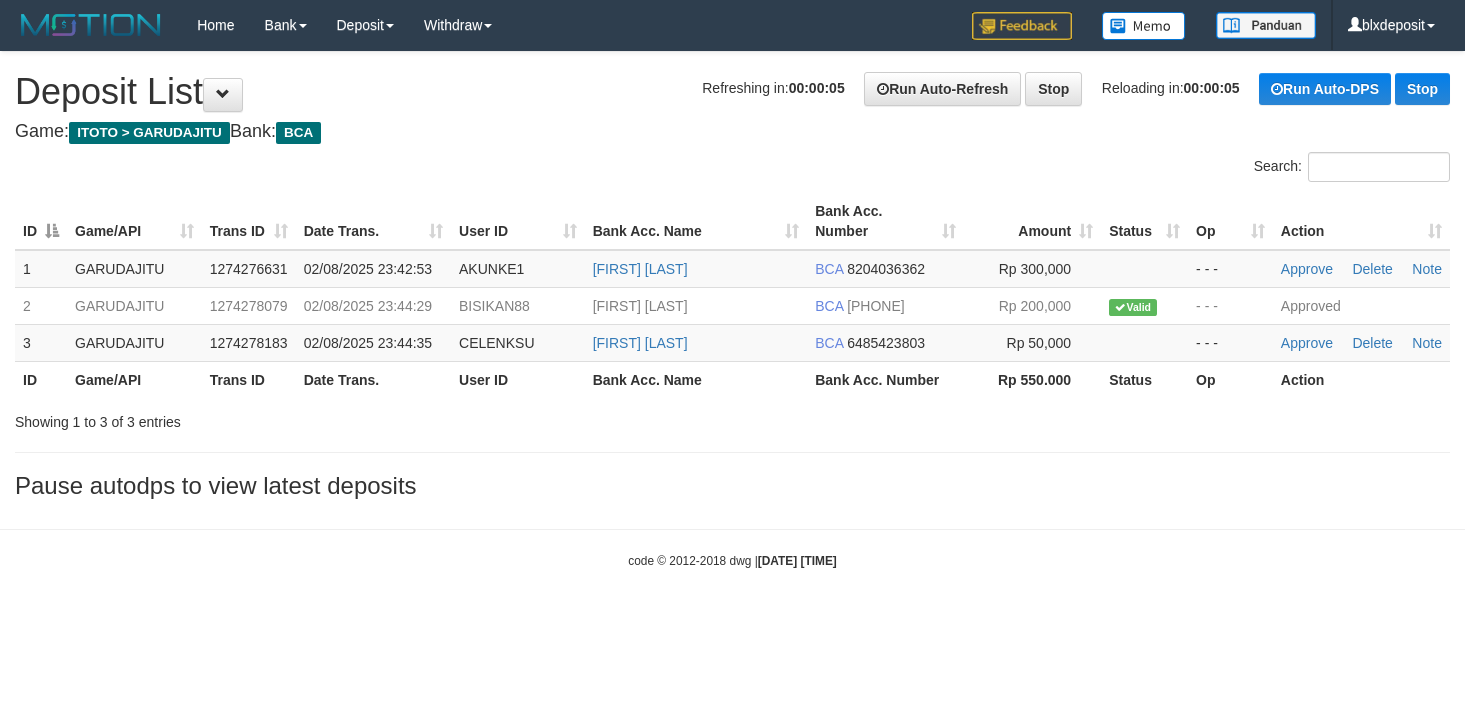 scroll, scrollTop: 0, scrollLeft: 0, axis: both 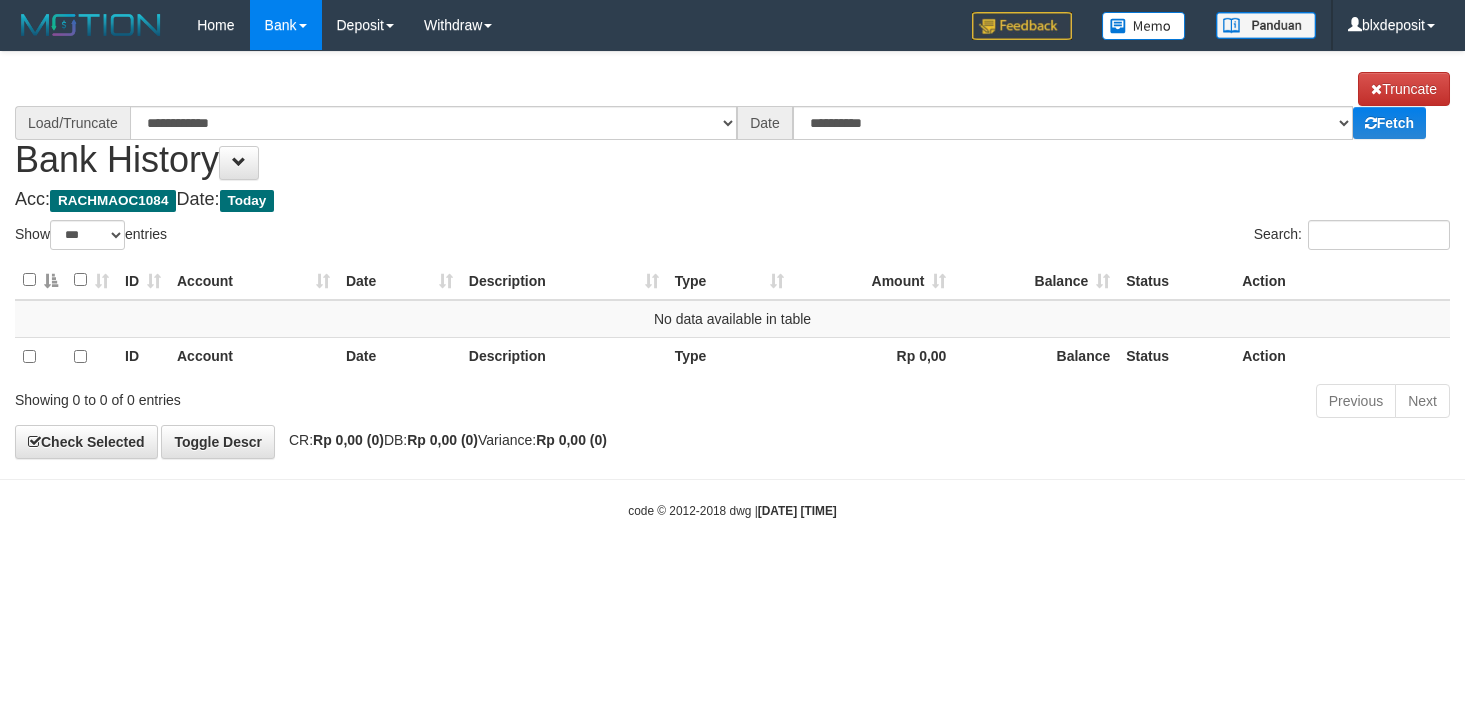 select on "***" 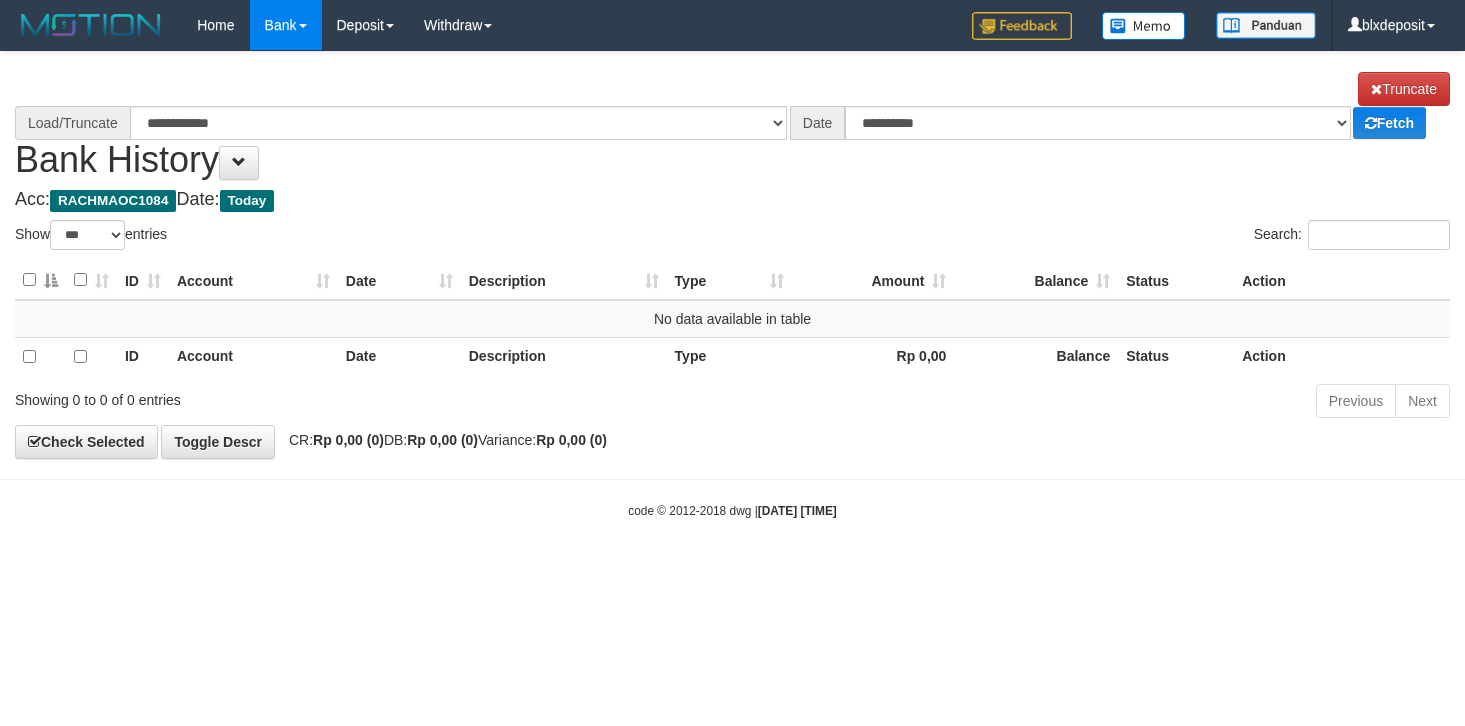 scroll, scrollTop: 0, scrollLeft: 0, axis: both 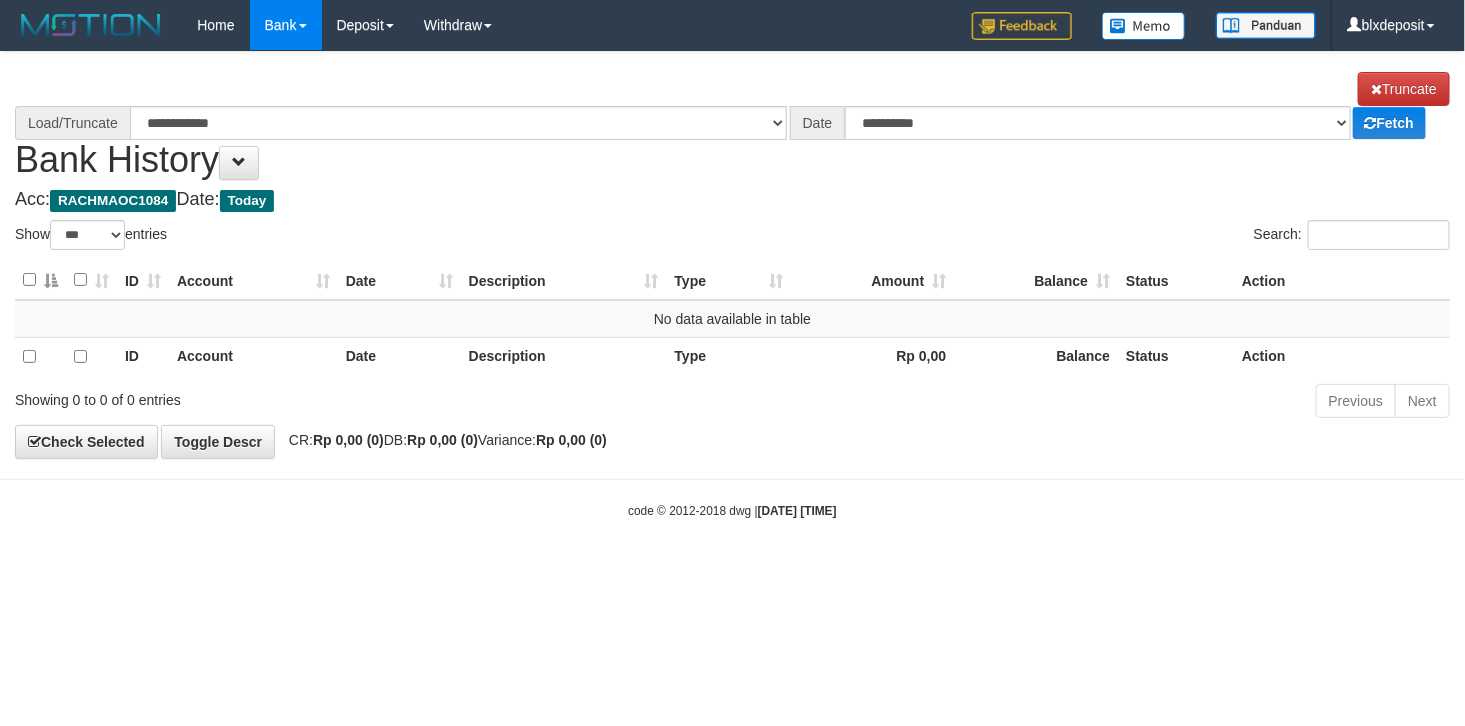 select on "****" 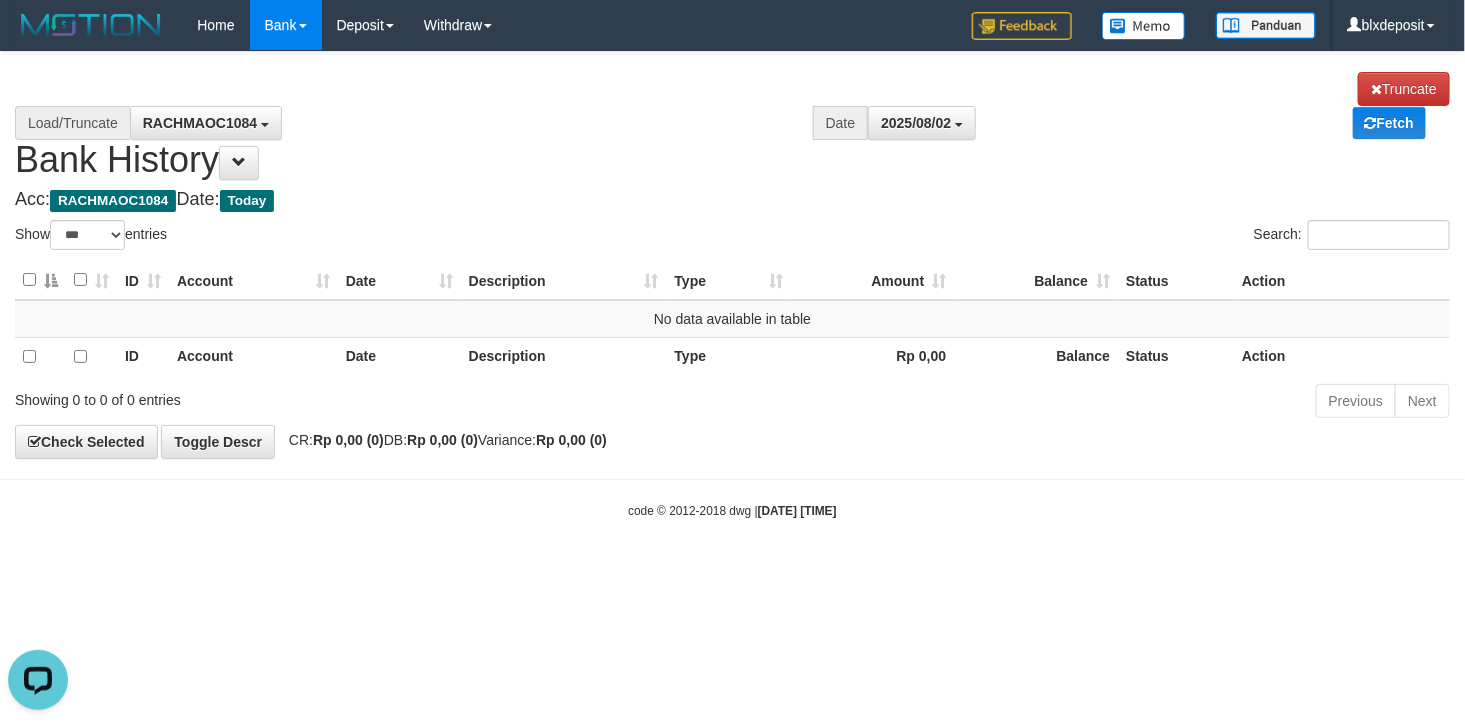 scroll, scrollTop: 0, scrollLeft: 0, axis: both 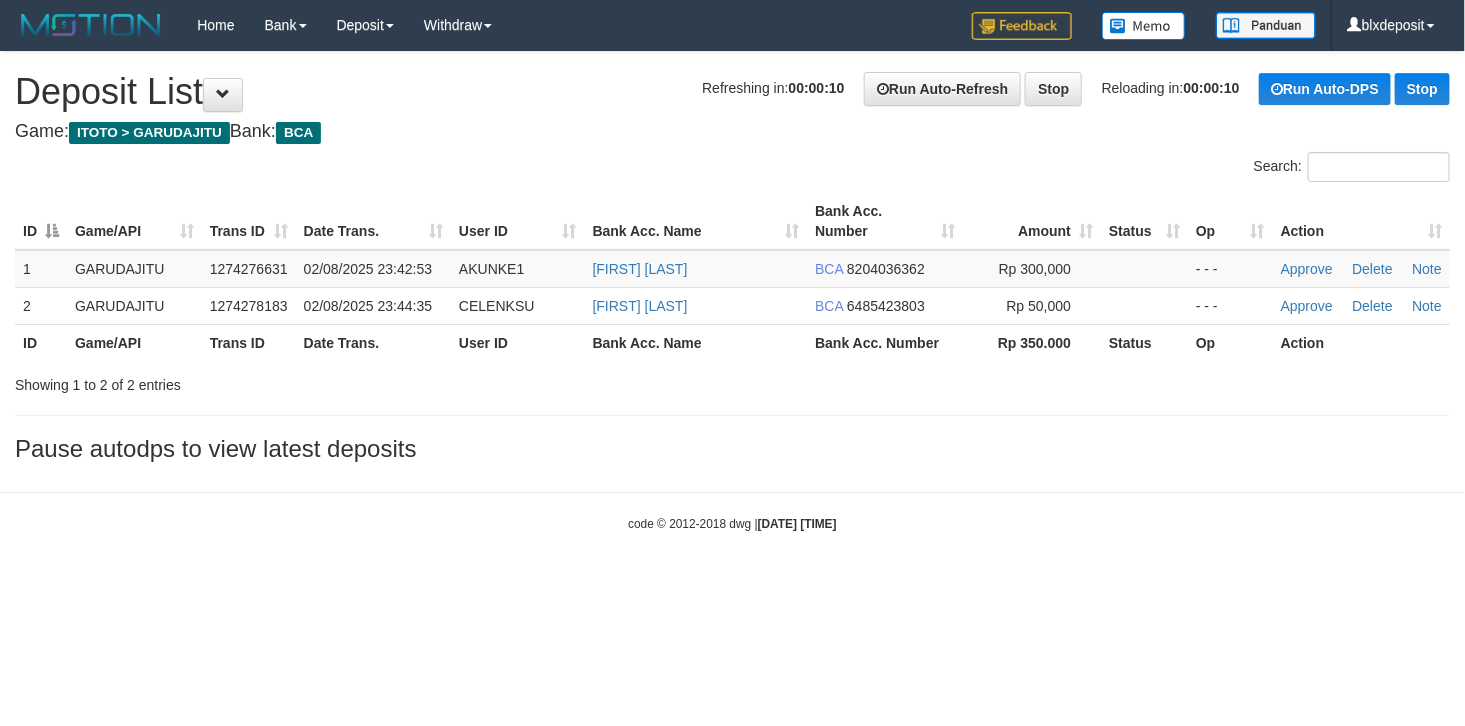 click at bounding box center (366, 152) 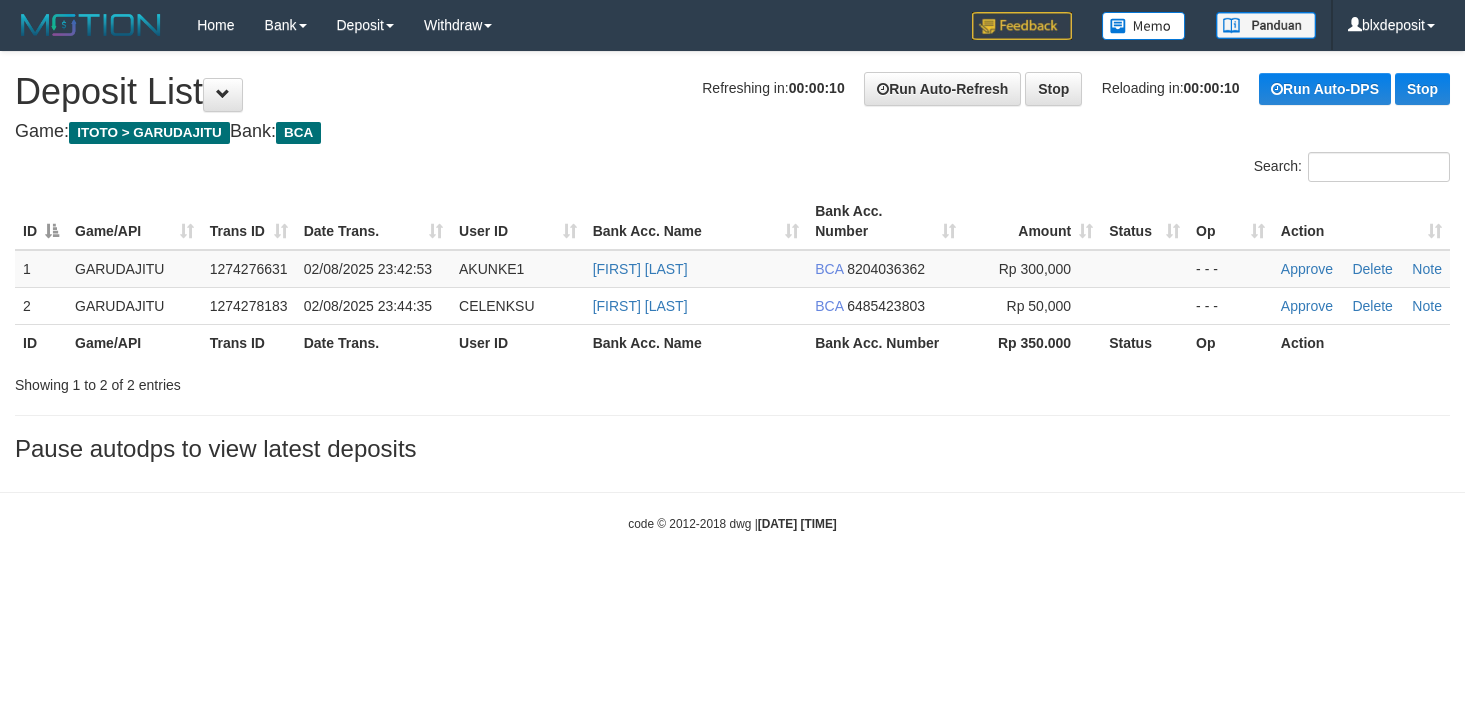 scroll, scrollTop: 0, scrollLeft: 0, axis: both 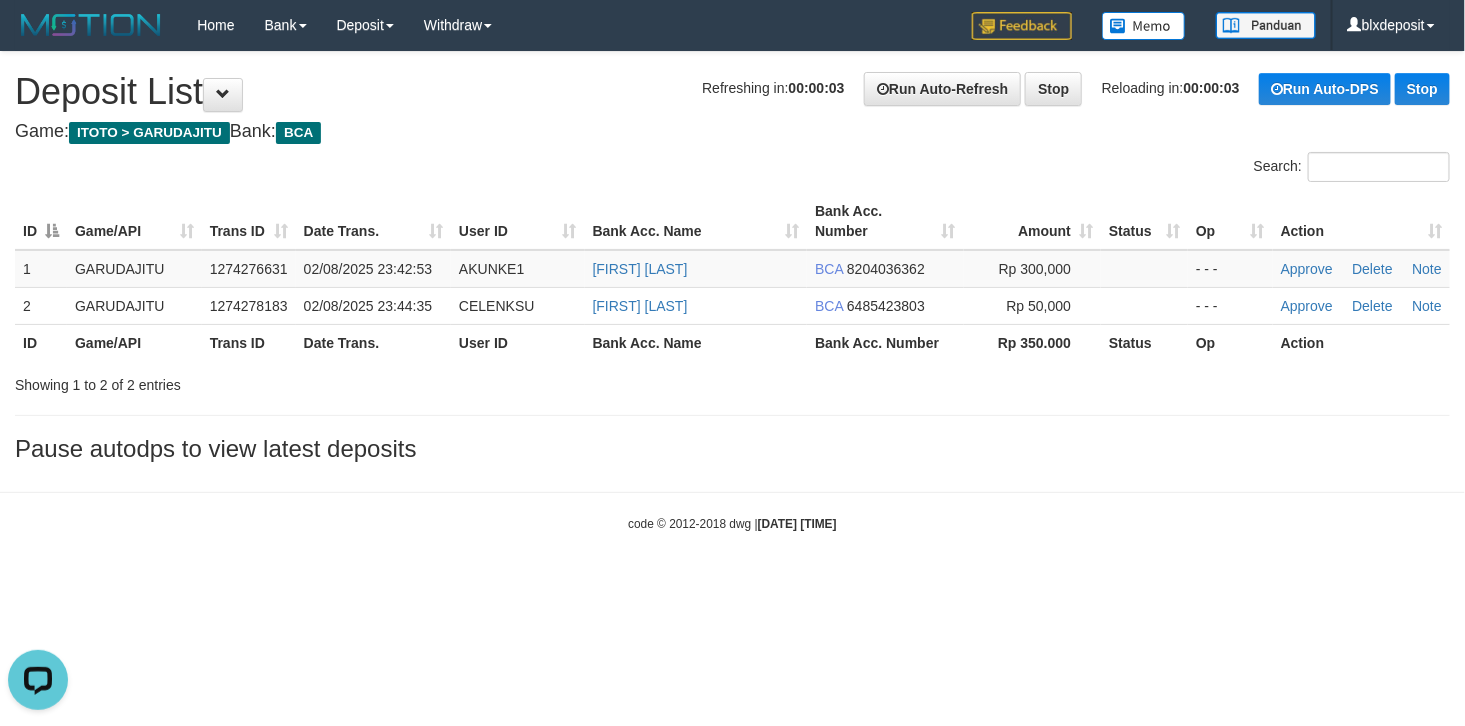 click on "Game:   ITOTO > GARUDAJITU    		Bank:   BCA" at bounding box center [732, 132] 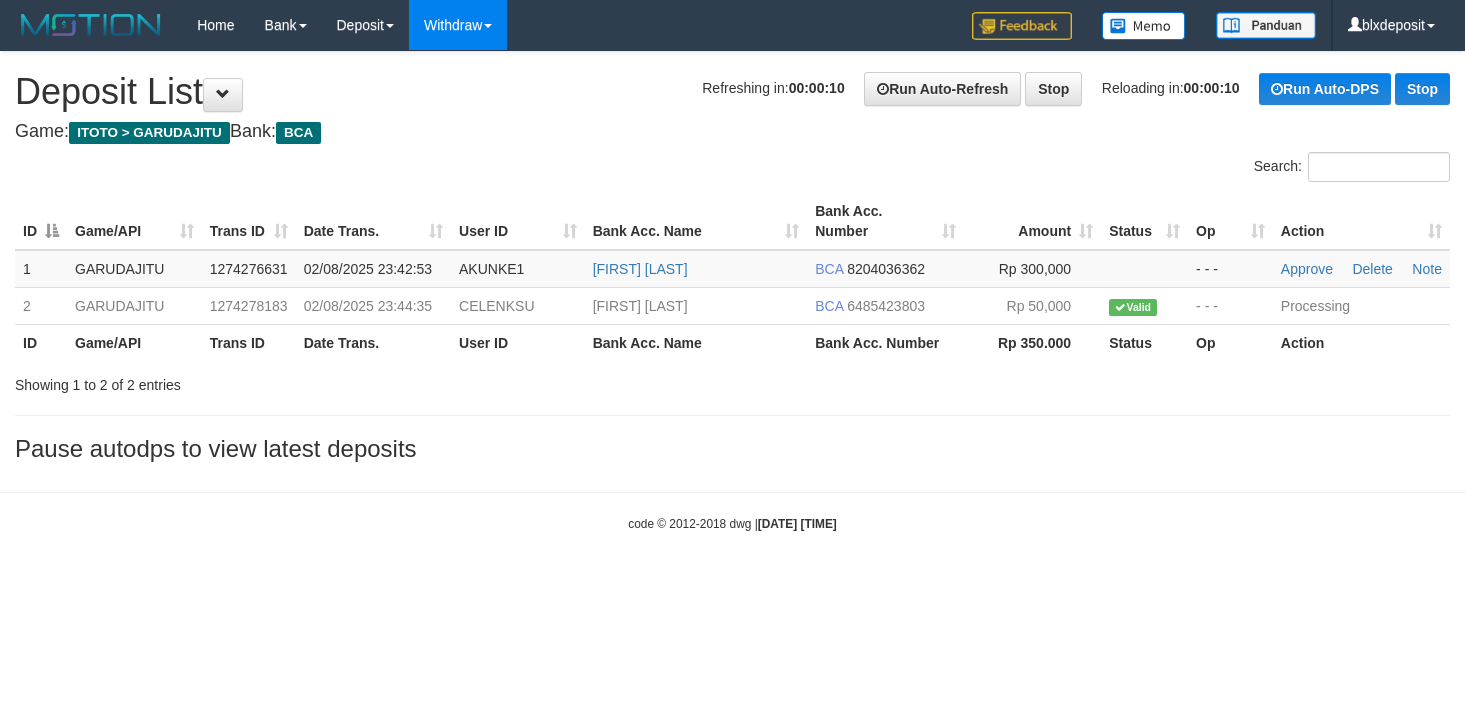 scroll, scrollTop: 0, scrollLeft: 0, axis: both 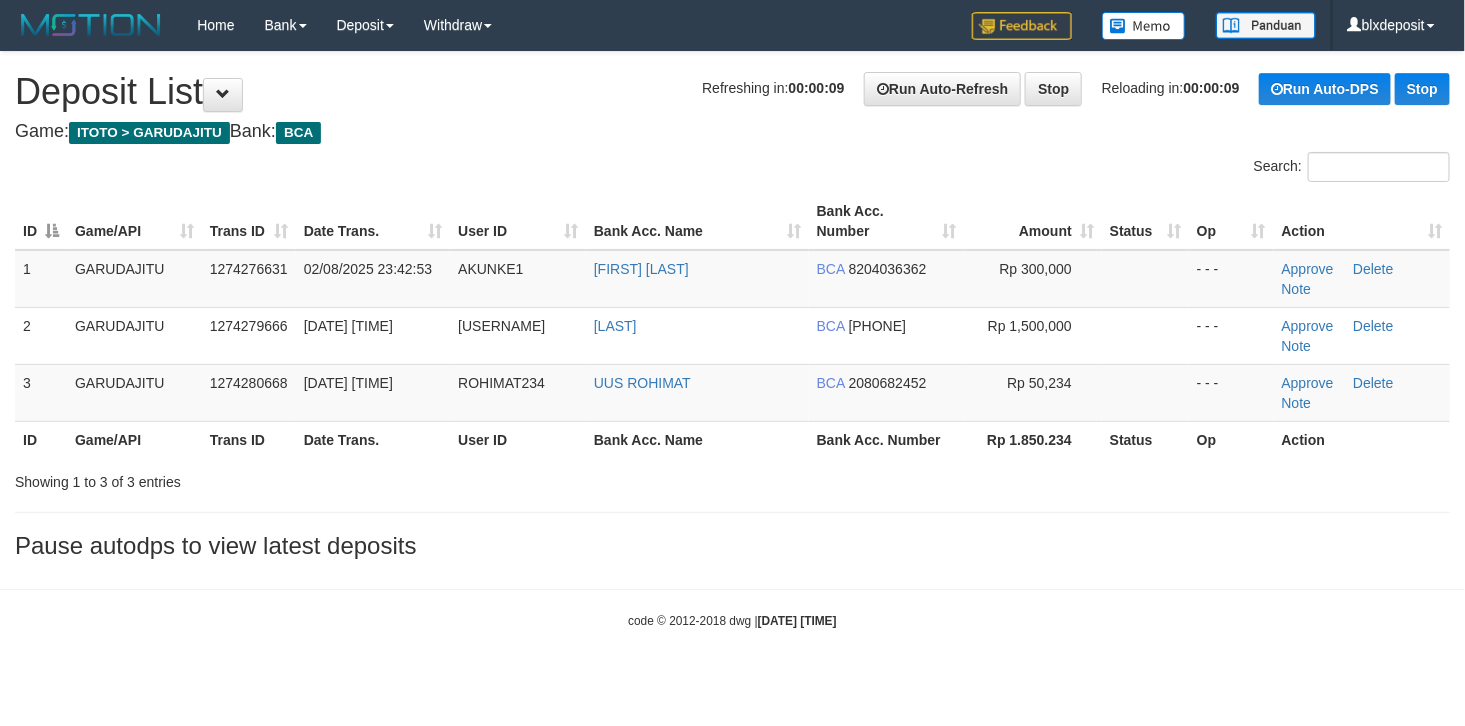 click on "**********" at bounding box center (732, 310) 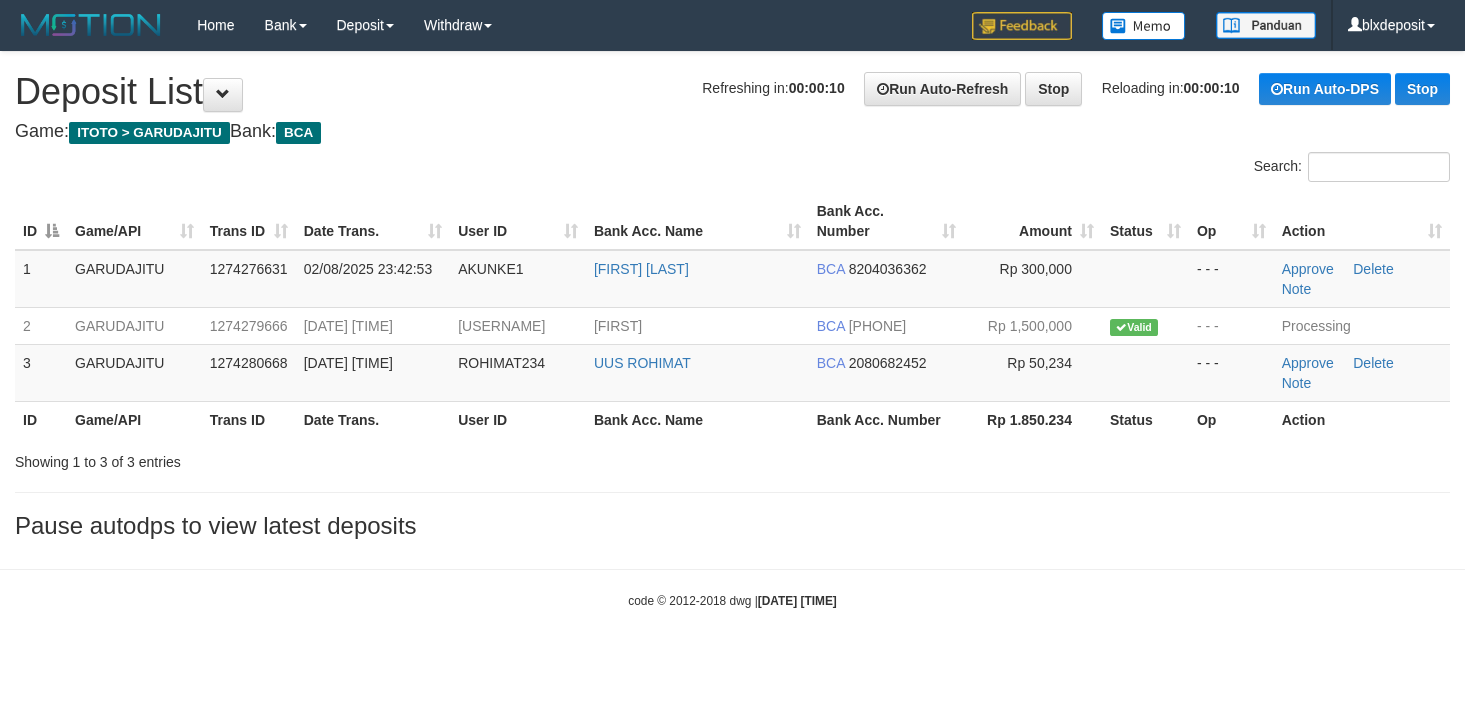 scroll, scrollTop: 0, scrollLeft: 0, axis: both 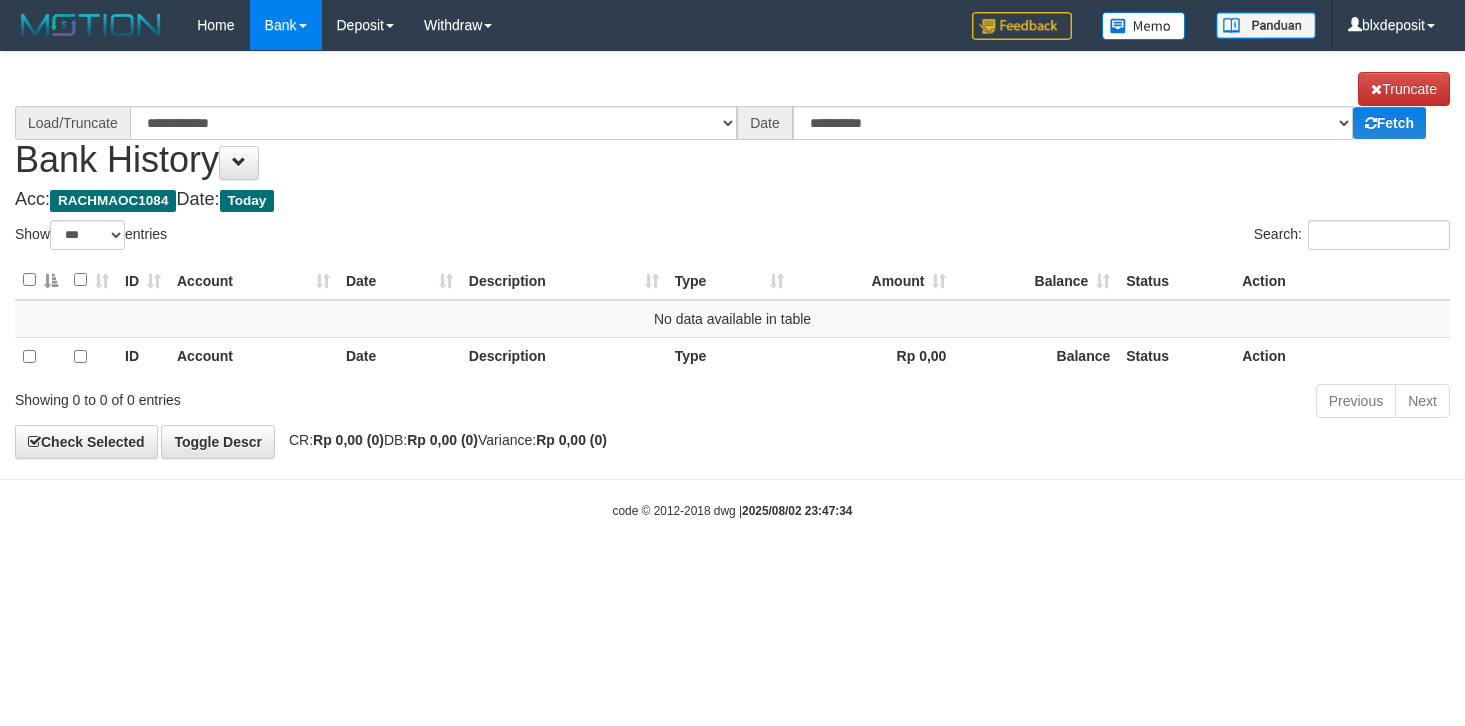 select on "***" 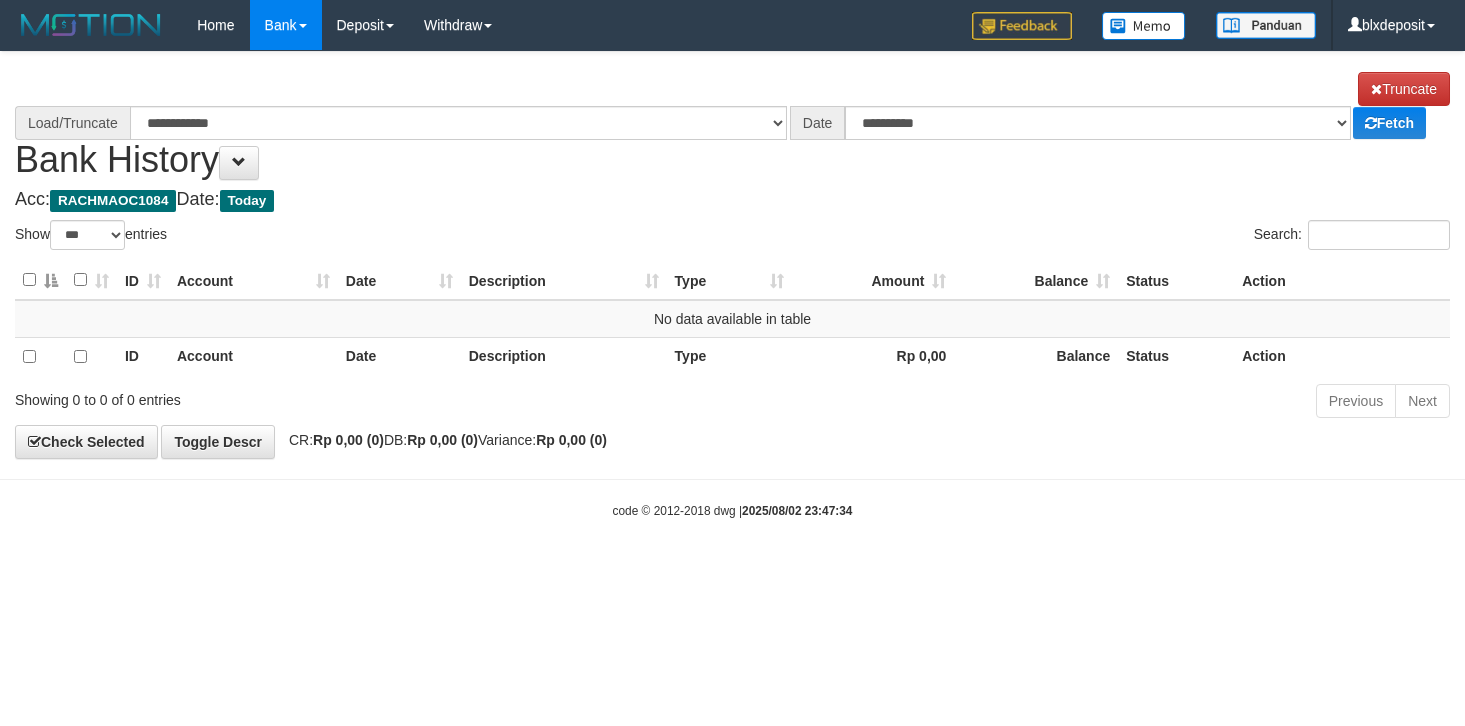 scroll, scrollTop: 0, scrollLeft: 0, axis: both 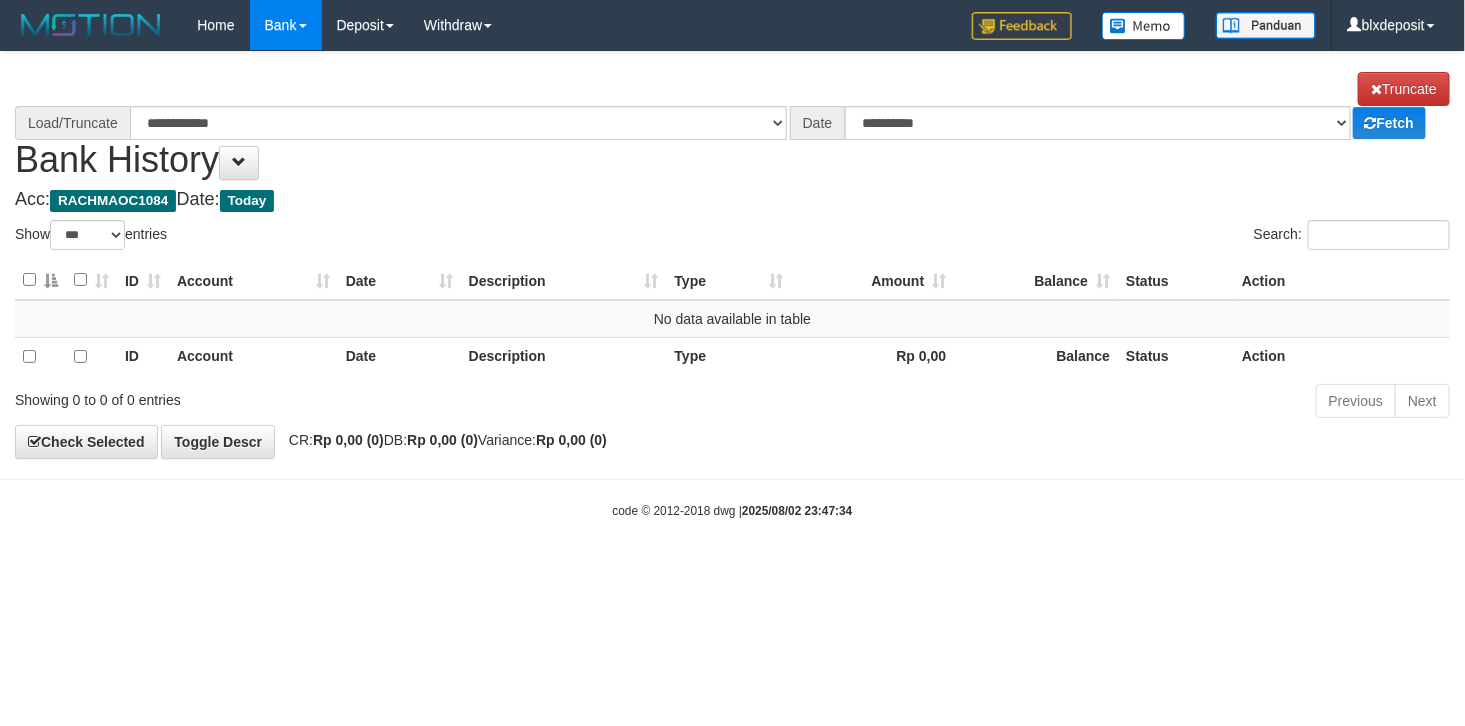 select on "****" 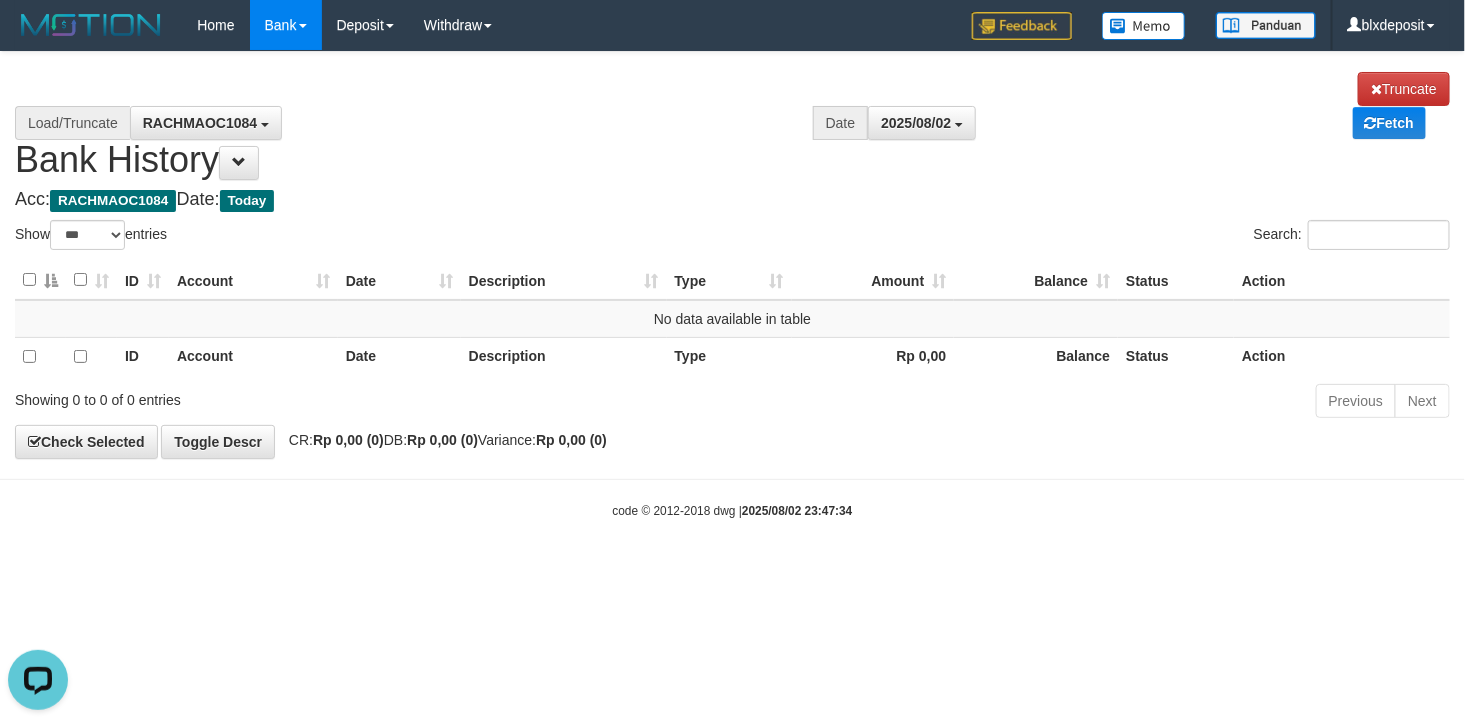 scroll, scrollTop: 0, scrollLeft: 0, axis: both 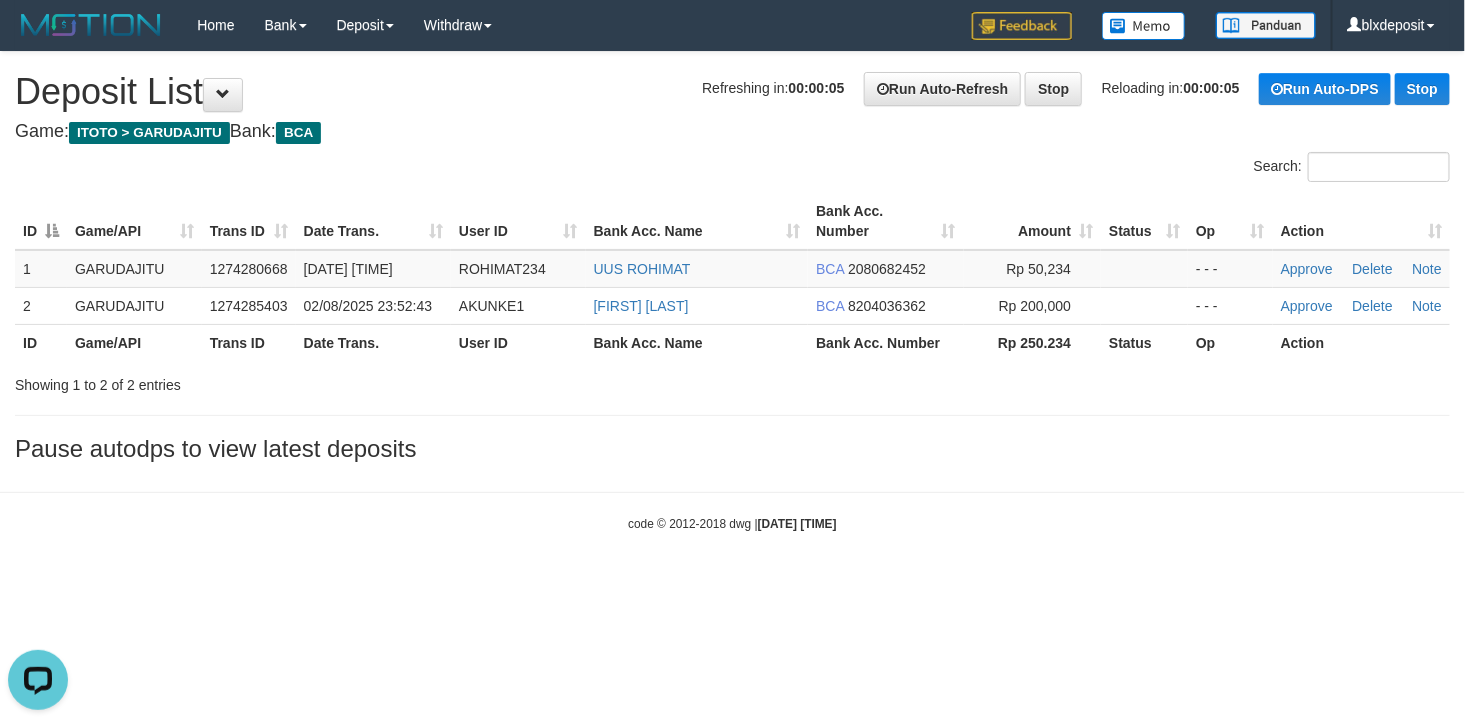 click on "Toggle navigation
Home
Bank
Account List
Load
By Website
Group
[ITOTO]													GARUDAJITU
By Load Group (DPS)
Group blx-1
Mutasi Bank
Search
Sync
Note Mutasi
Deposit
DPS Fetch" at bounding box center (732, 291) 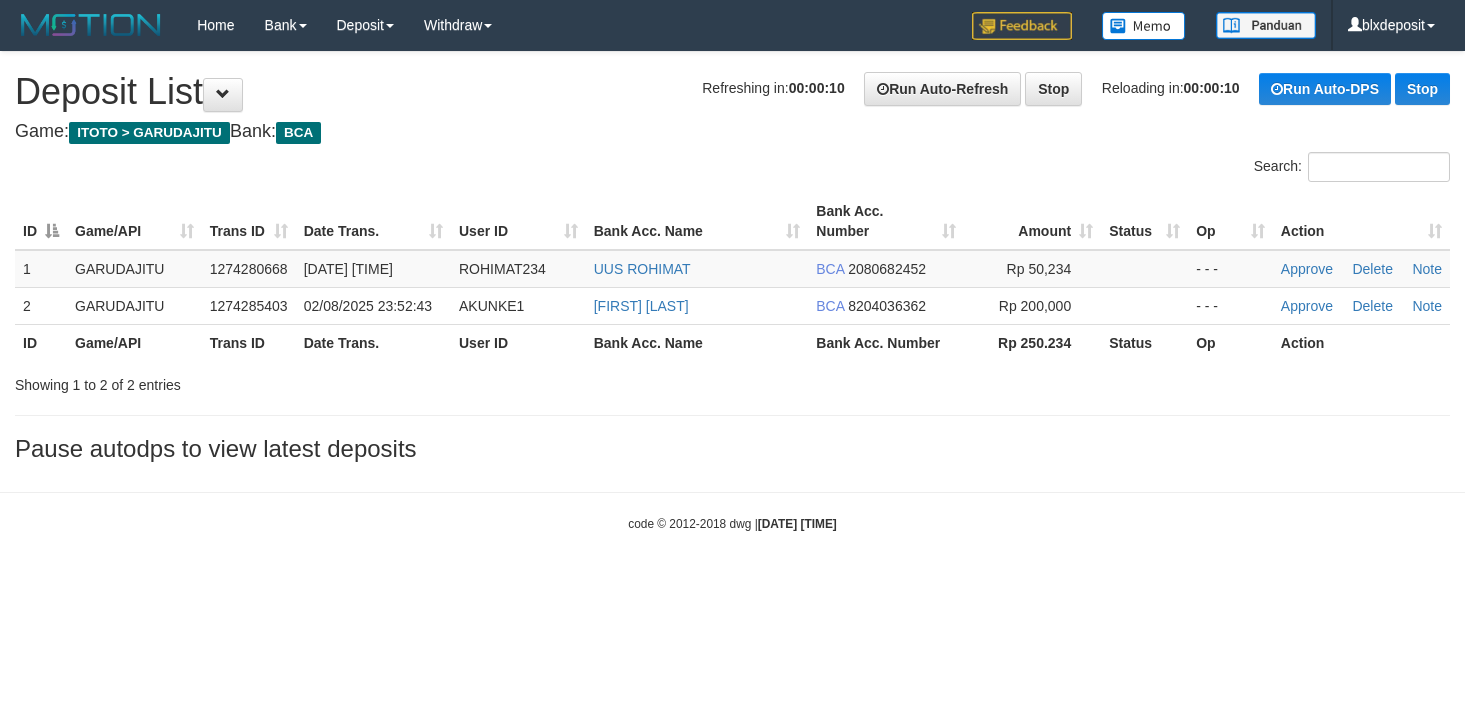 scroll, scrollTop: 0, scrollLeft: 0, axis: both 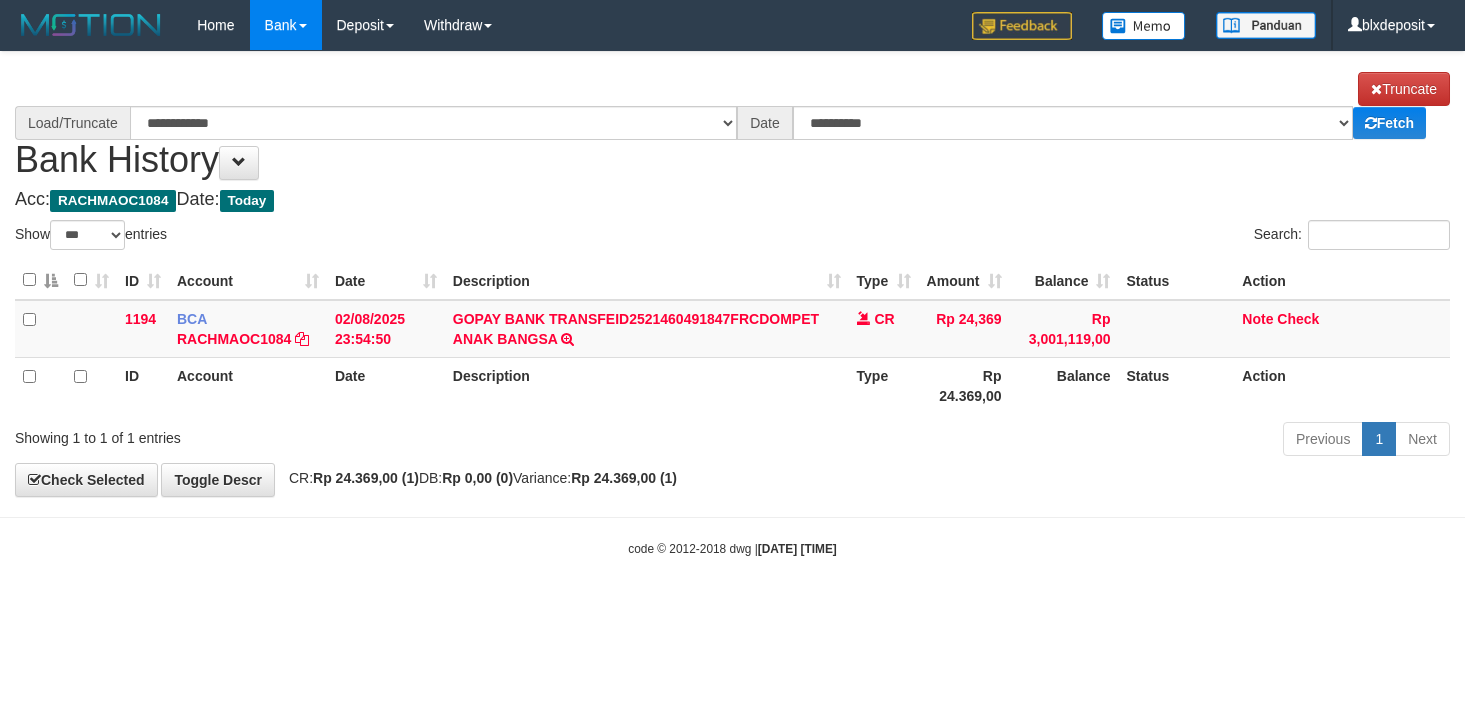 select on "***" 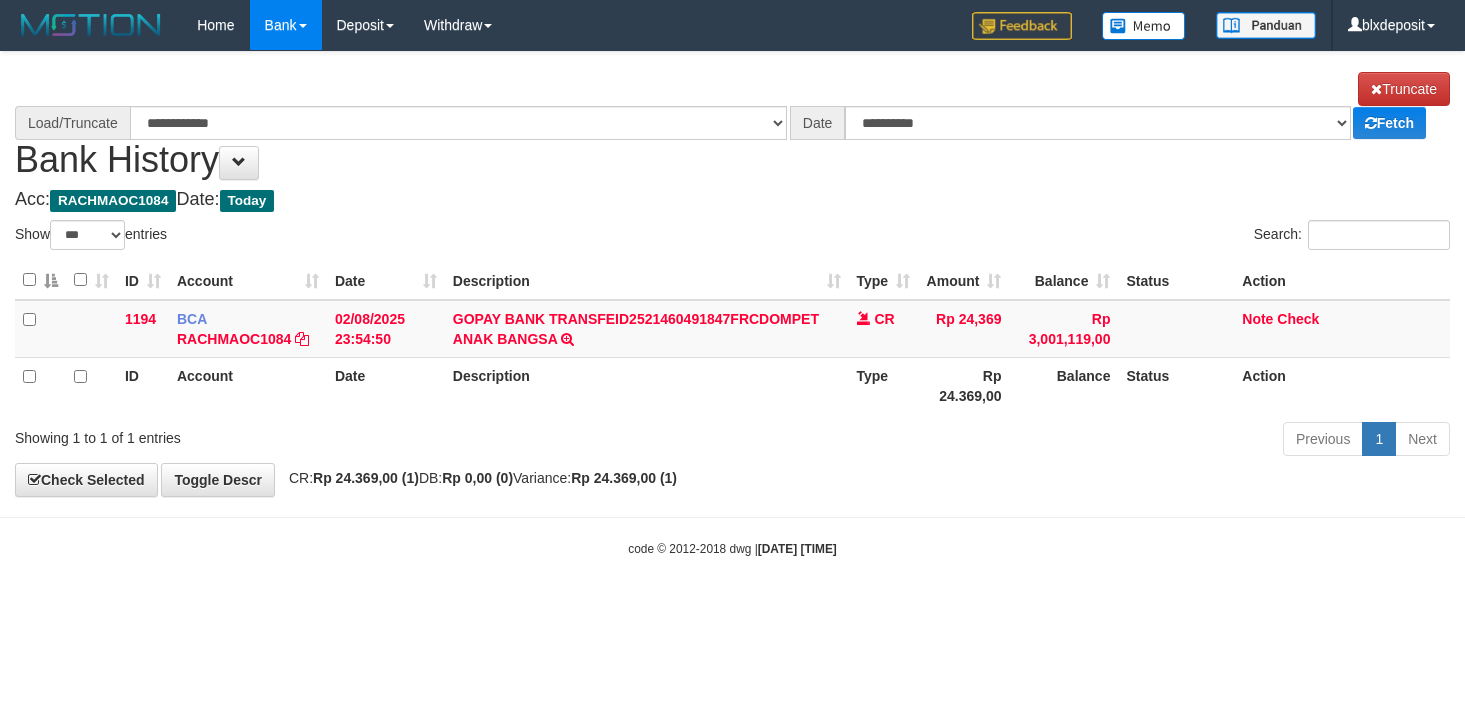 scroll, scrollTop: 0, scrollLeft: 0, axis: both 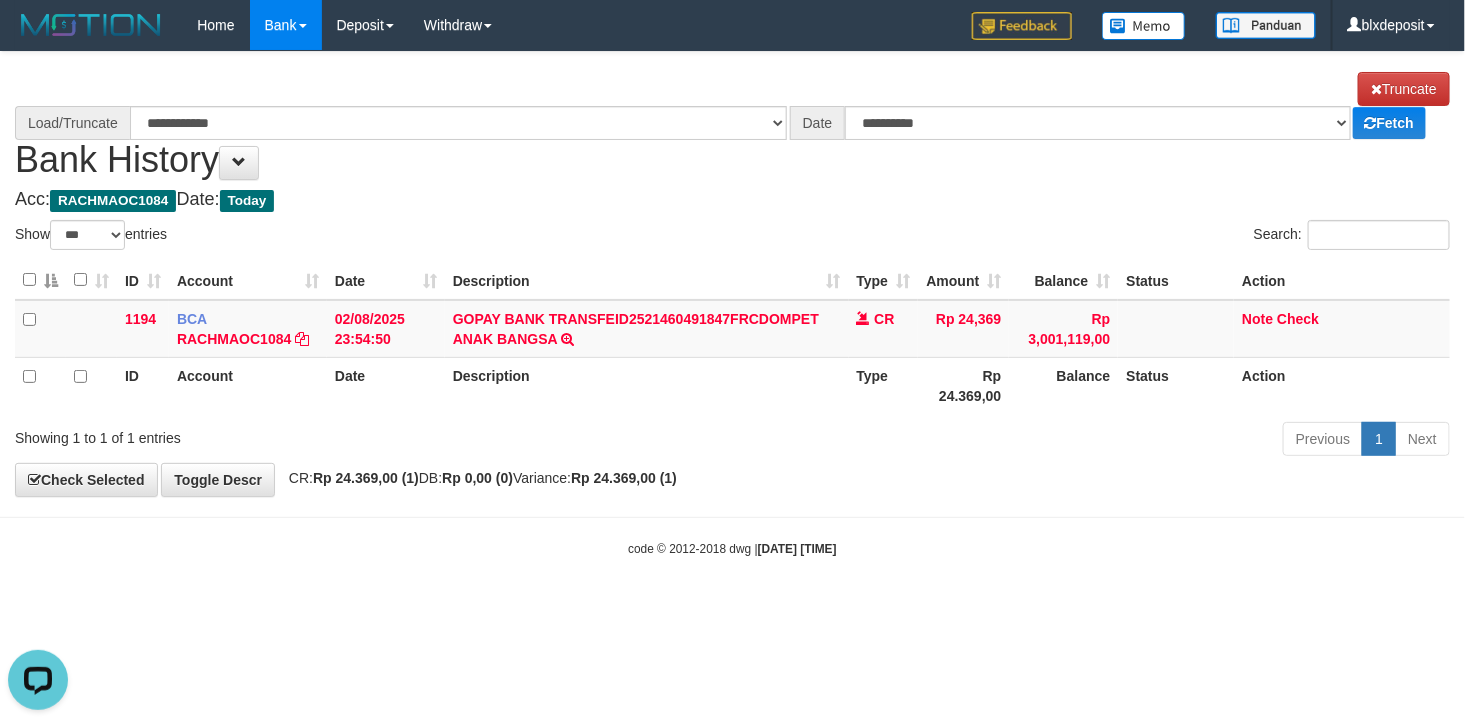 select on "****" 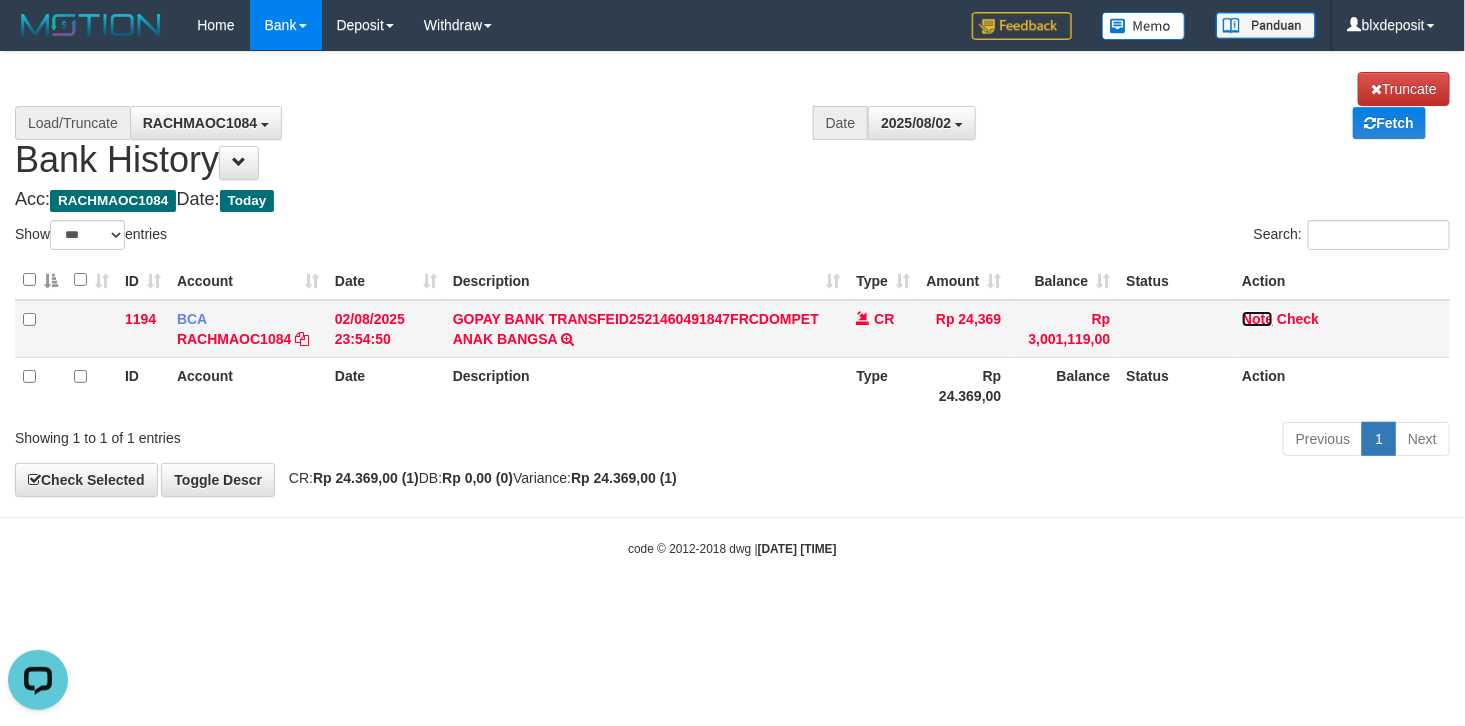 click on "Note" at bounding box center [1257, 319] 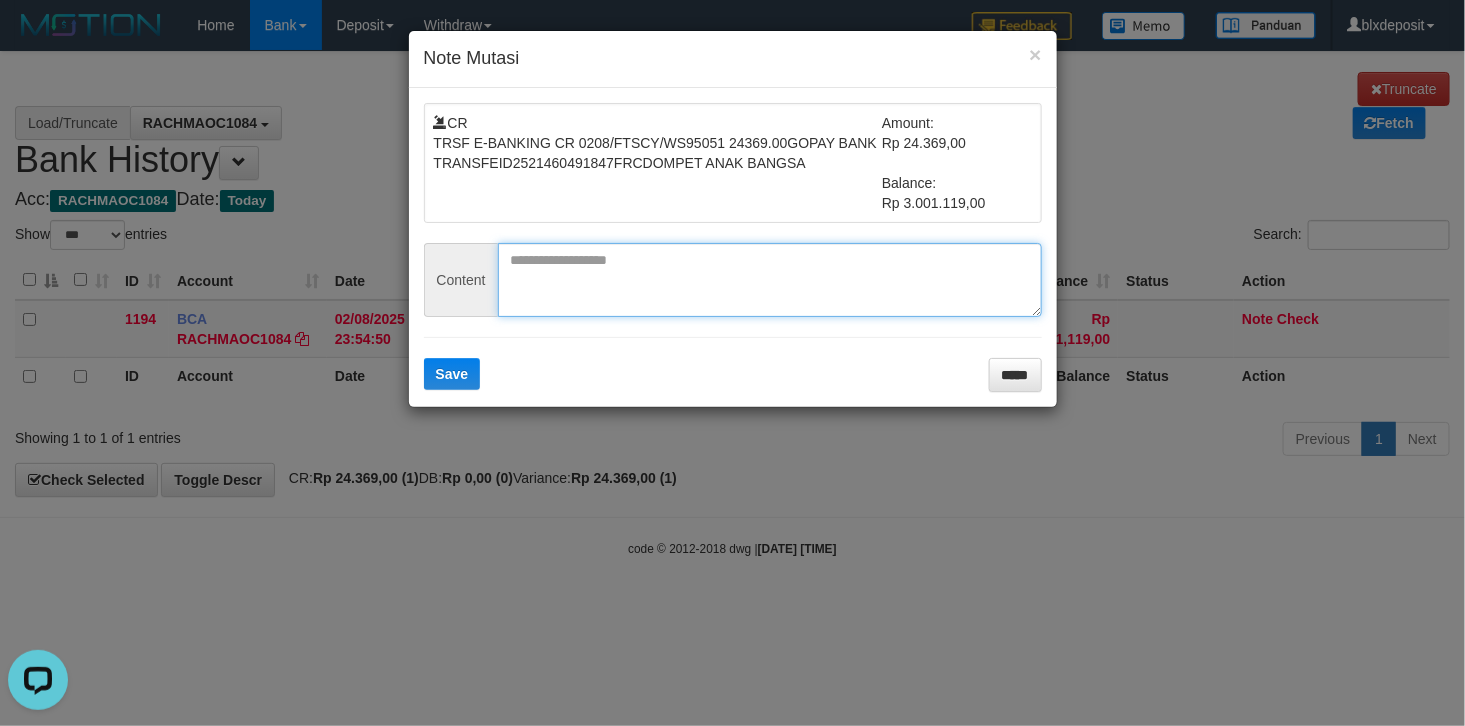 click at bounding box center [770, 280] 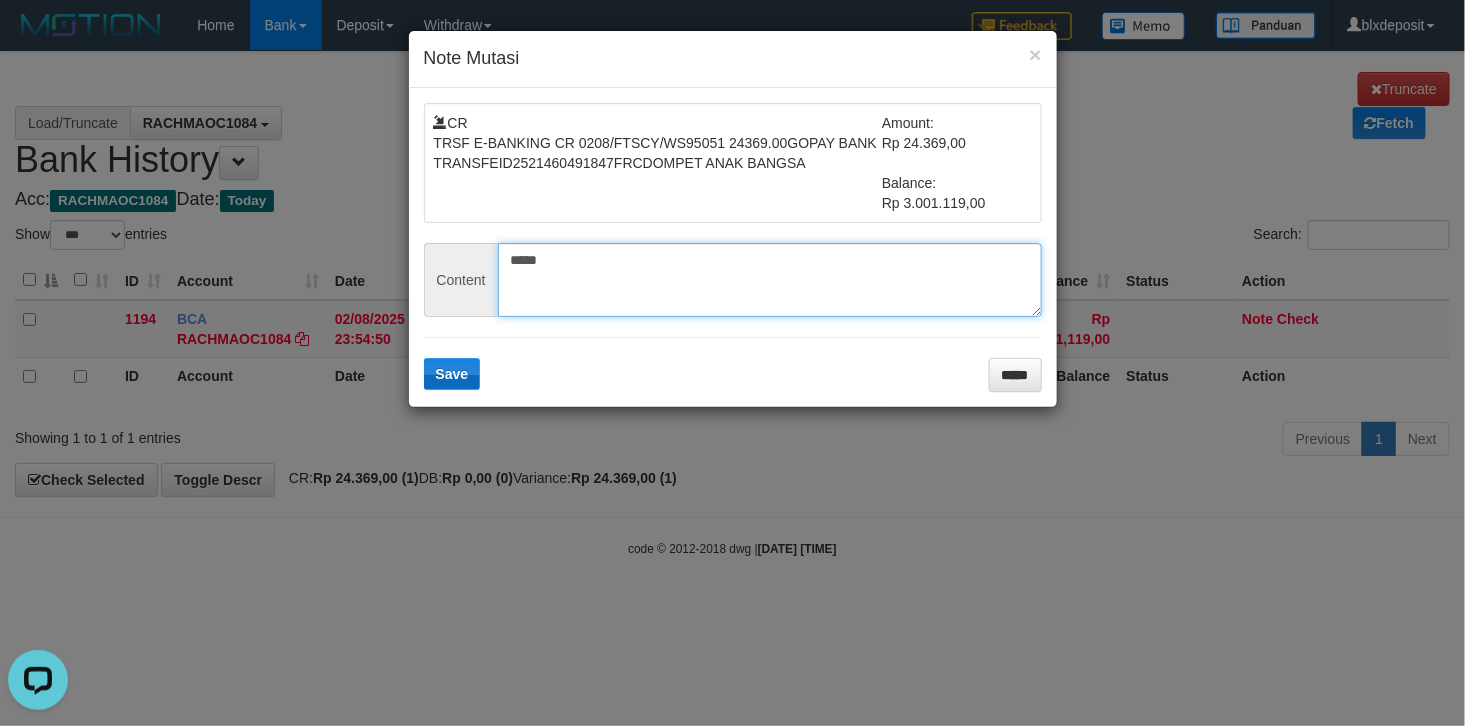 type on "*****" 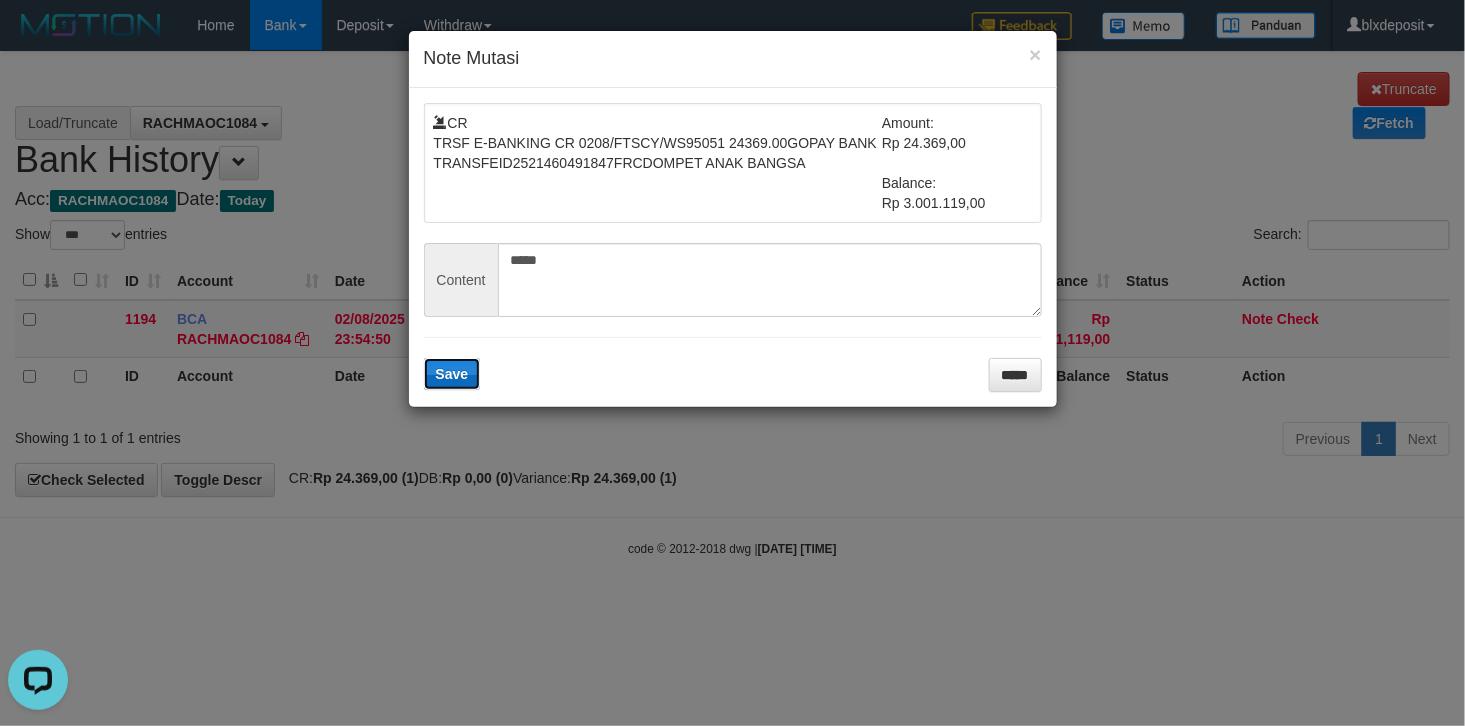 click on "Save" at bounding box center (452, 374) 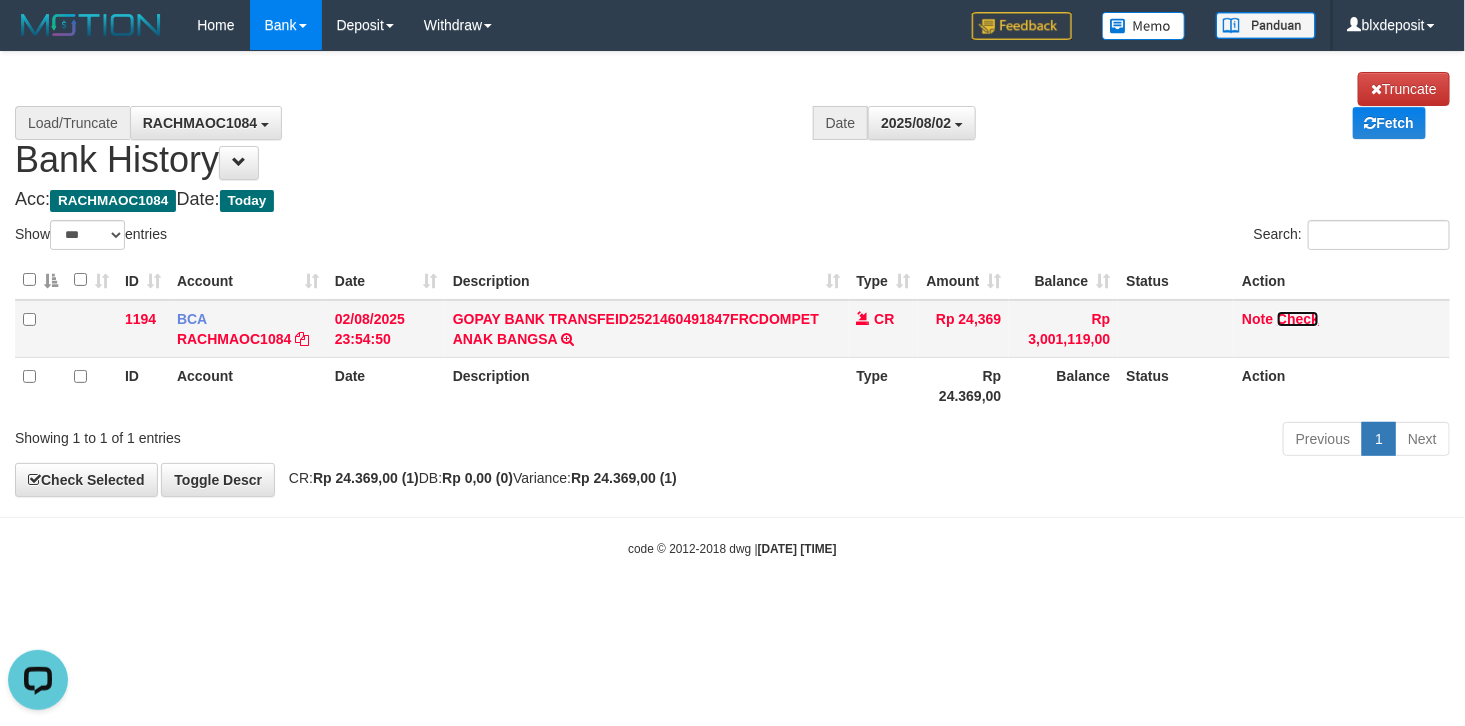 click on "Check" at bounding box center [1298, 319] 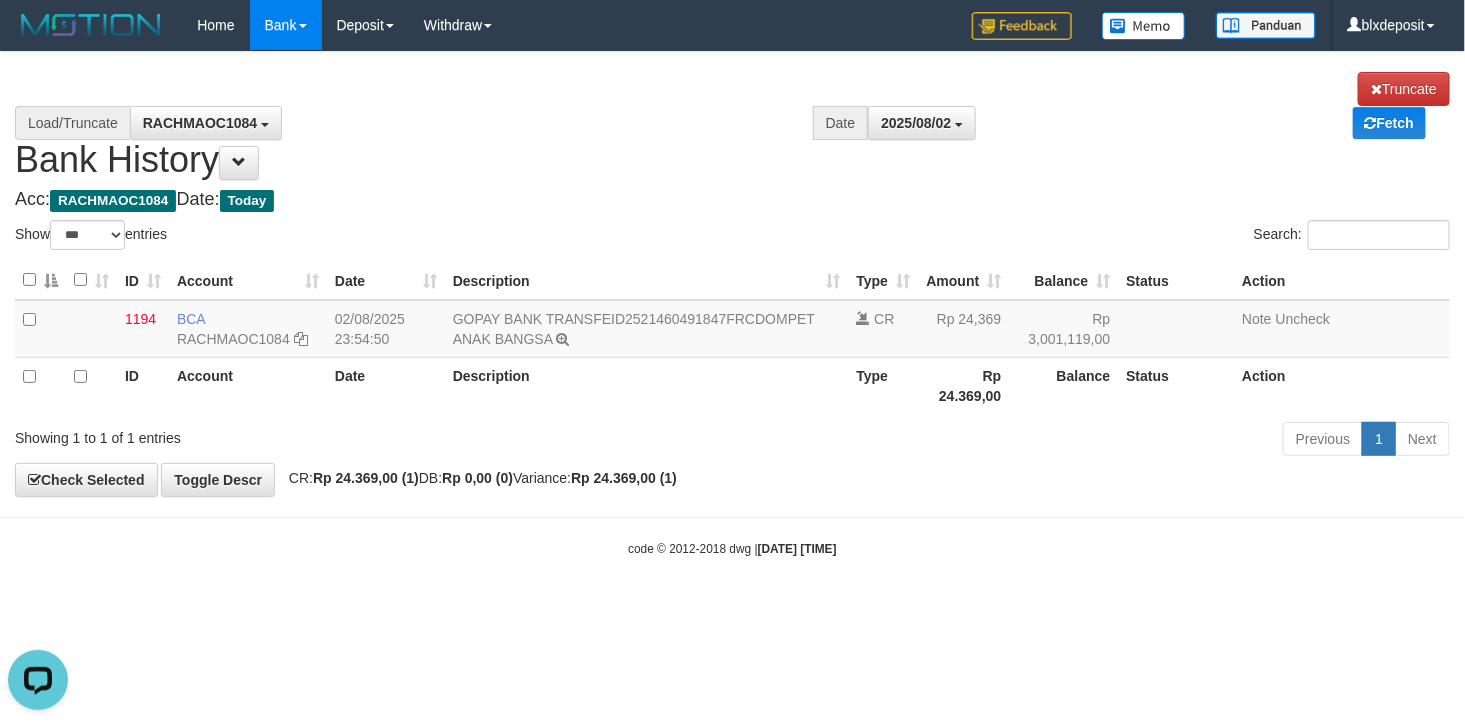 click on "**********" at bounding box center [732, 126] 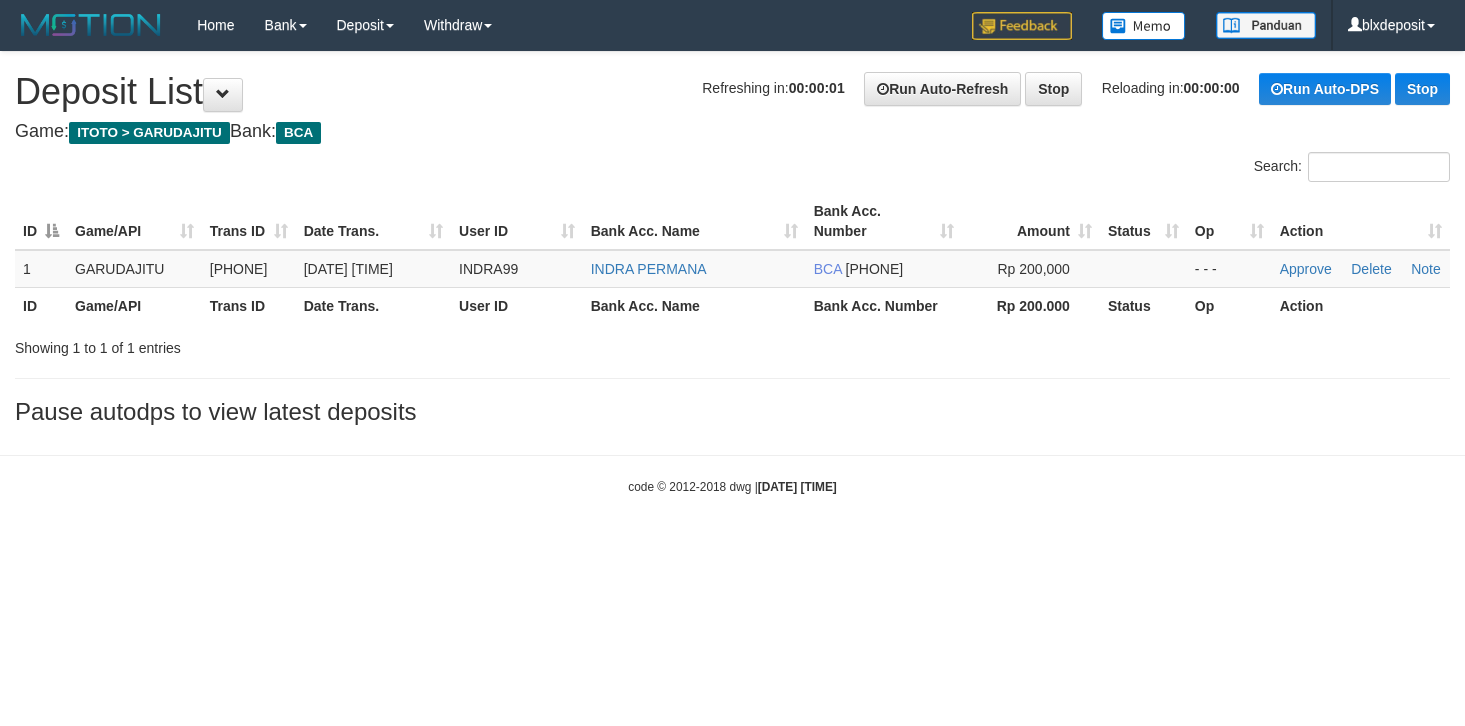 scroll, scrollTop: 0, scrollLeft: 0, axis: both 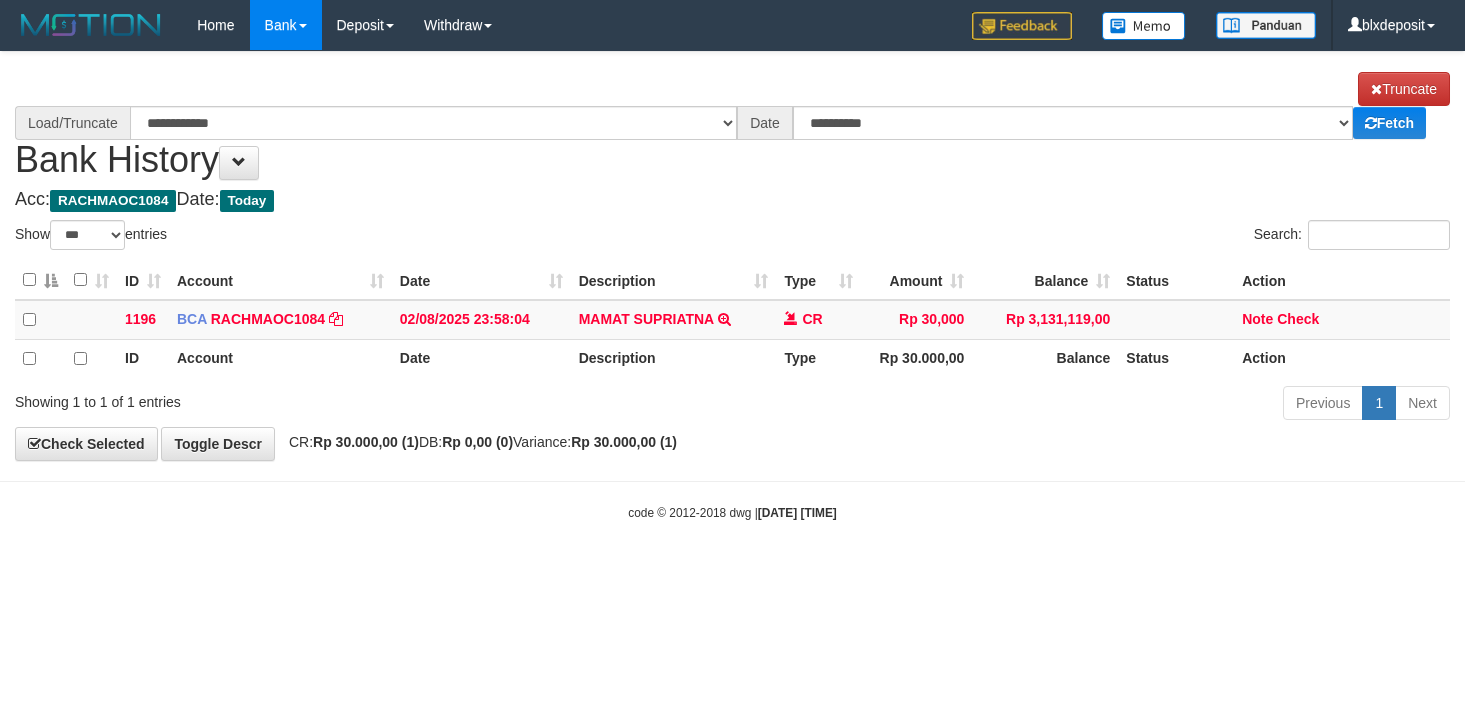 select on "***" 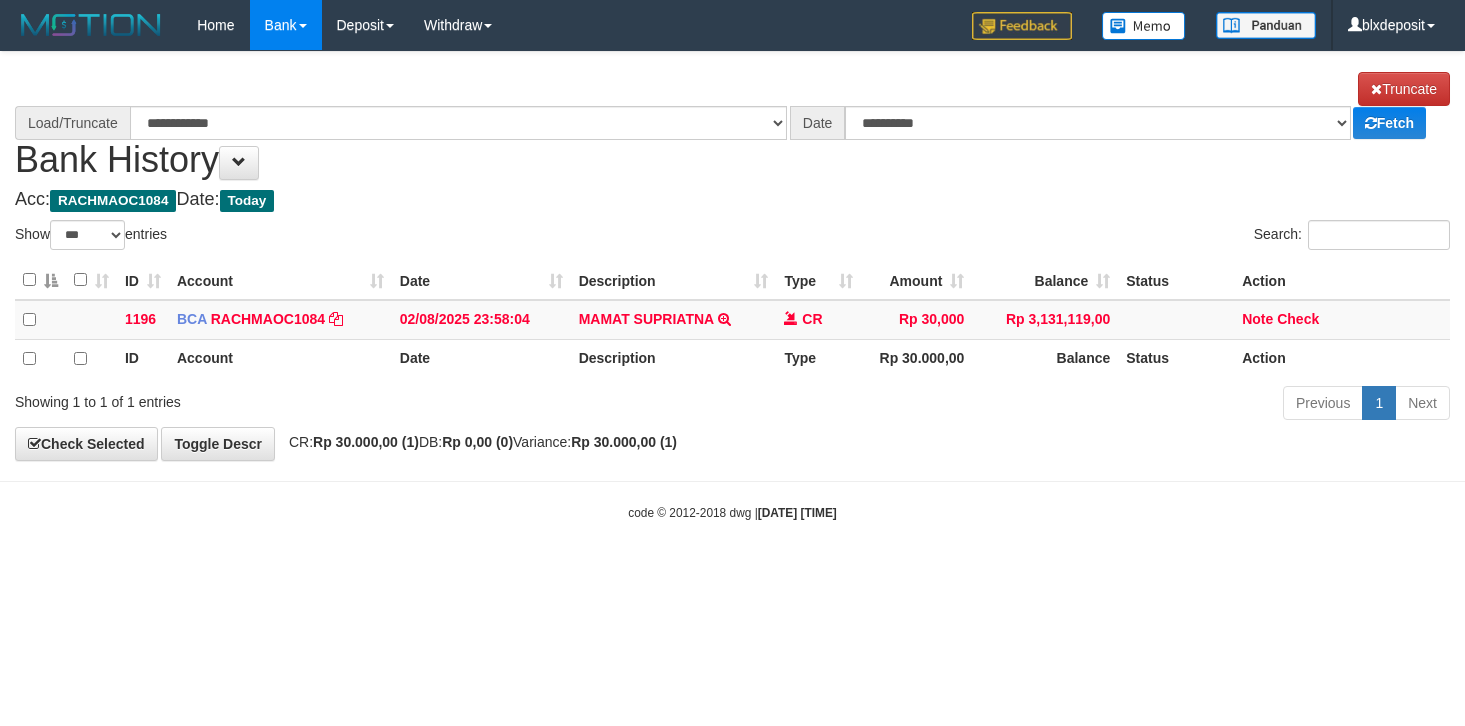 scroll, scrollTop: 0, scrollLeft: 0, axis: both 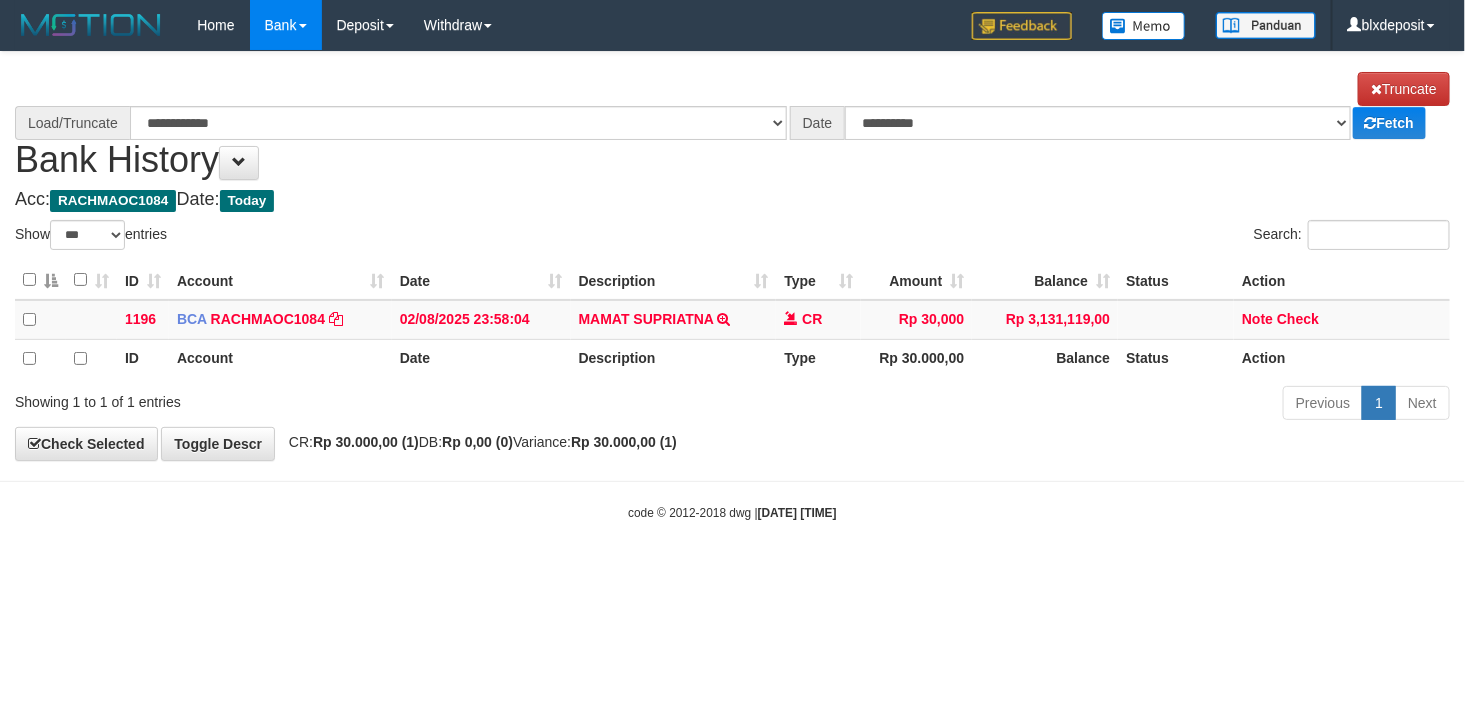 select on "****" 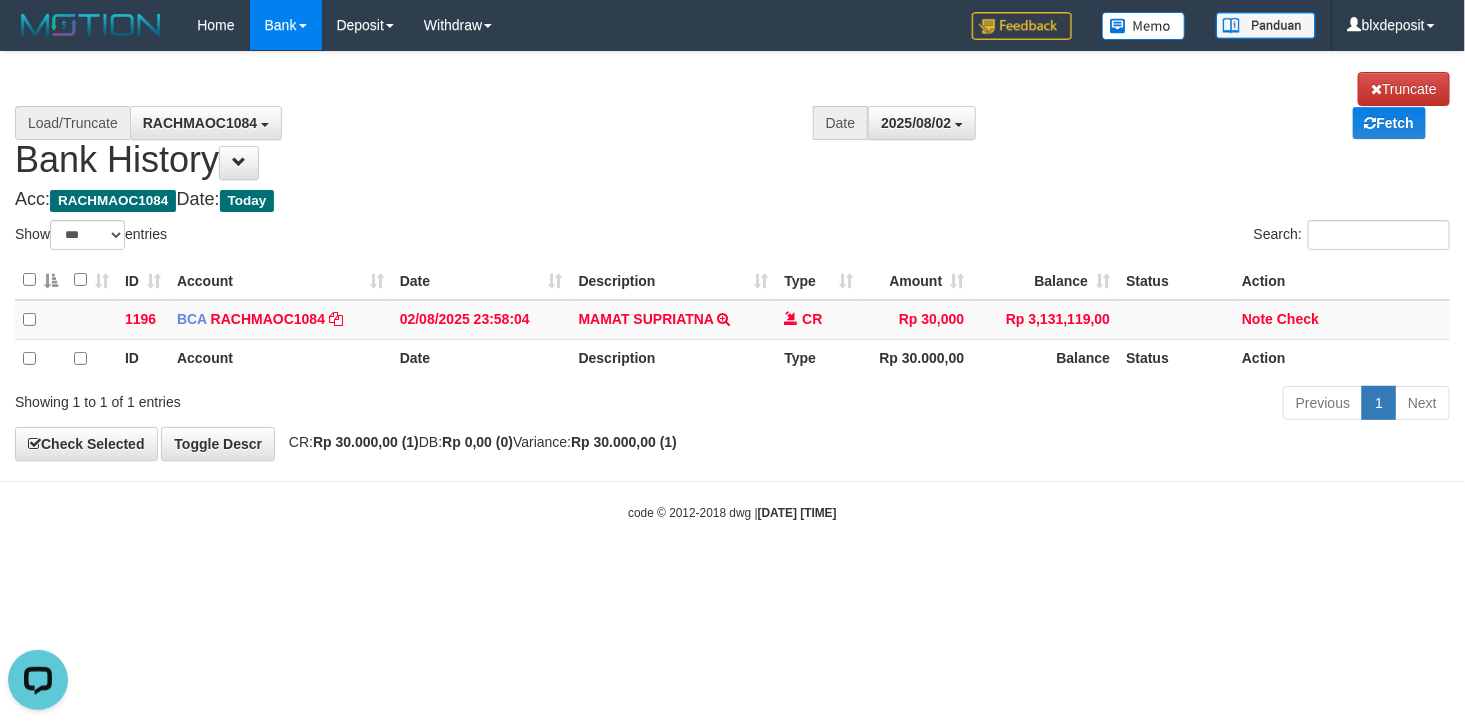 scroll, scrollTop: 0, scrollLeft: 0, axis: both 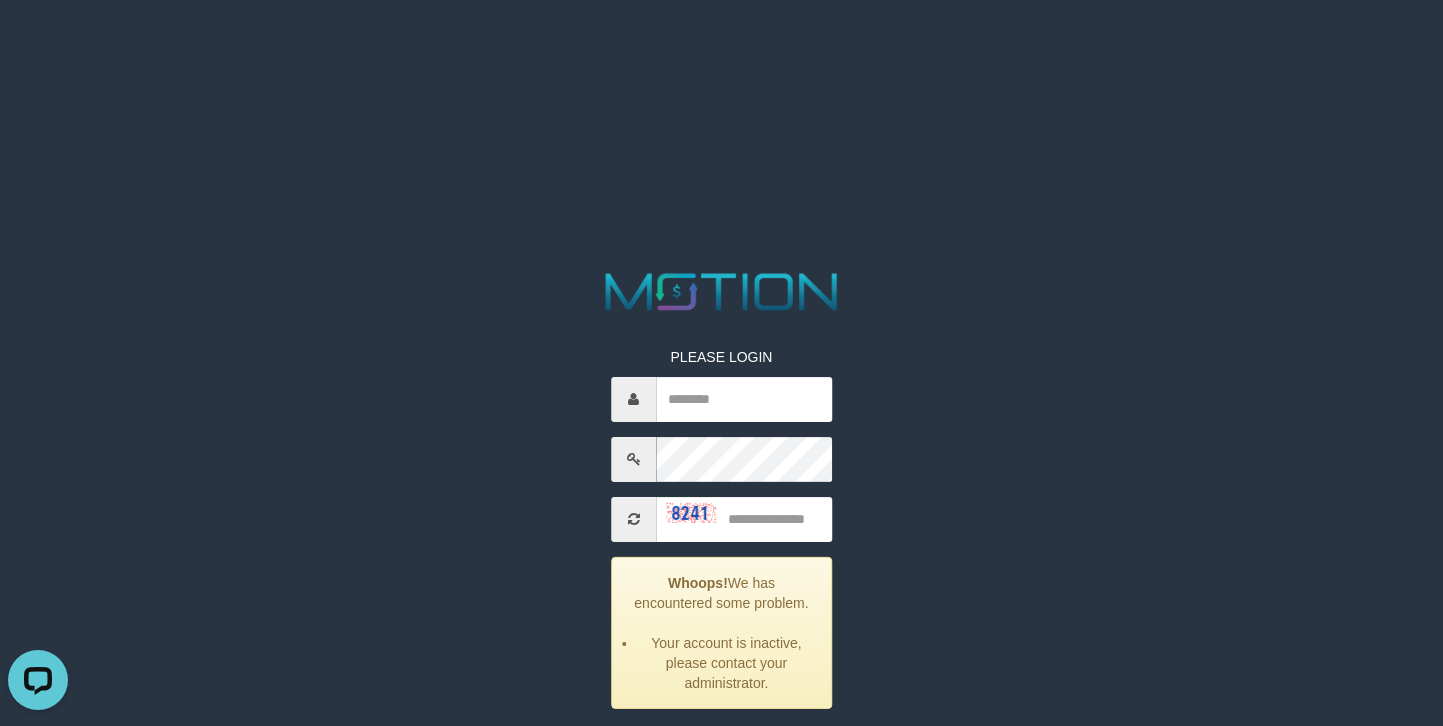 click on "PLEASE LOGIN
Whoops!  We has encountered some problem.
Your account is inactive, please contact your administrator.
*****
code © 2012-2018 dwg" at bounding box center (721, 25) 